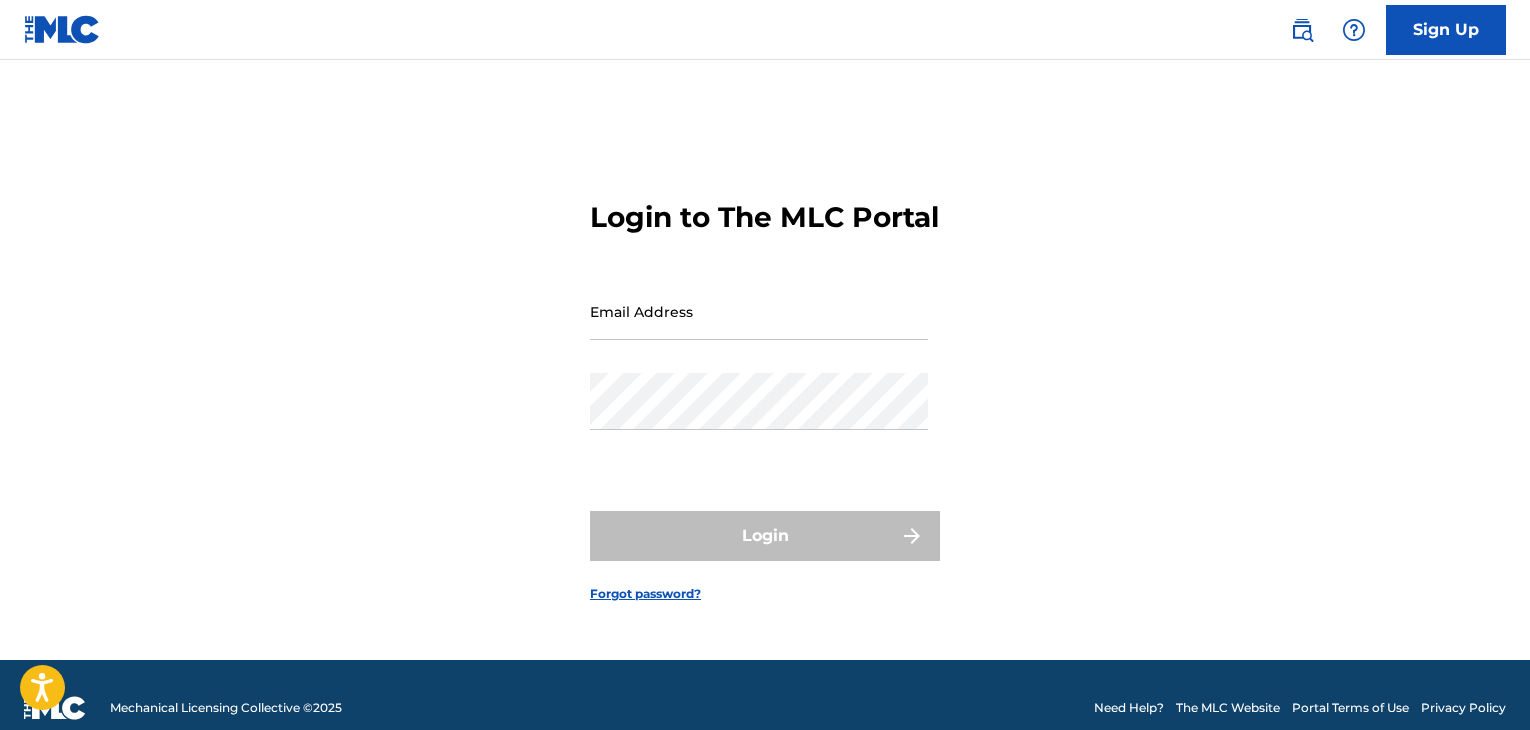 scroll, scrollTop: 0, scrollLeft: 0, axis: both 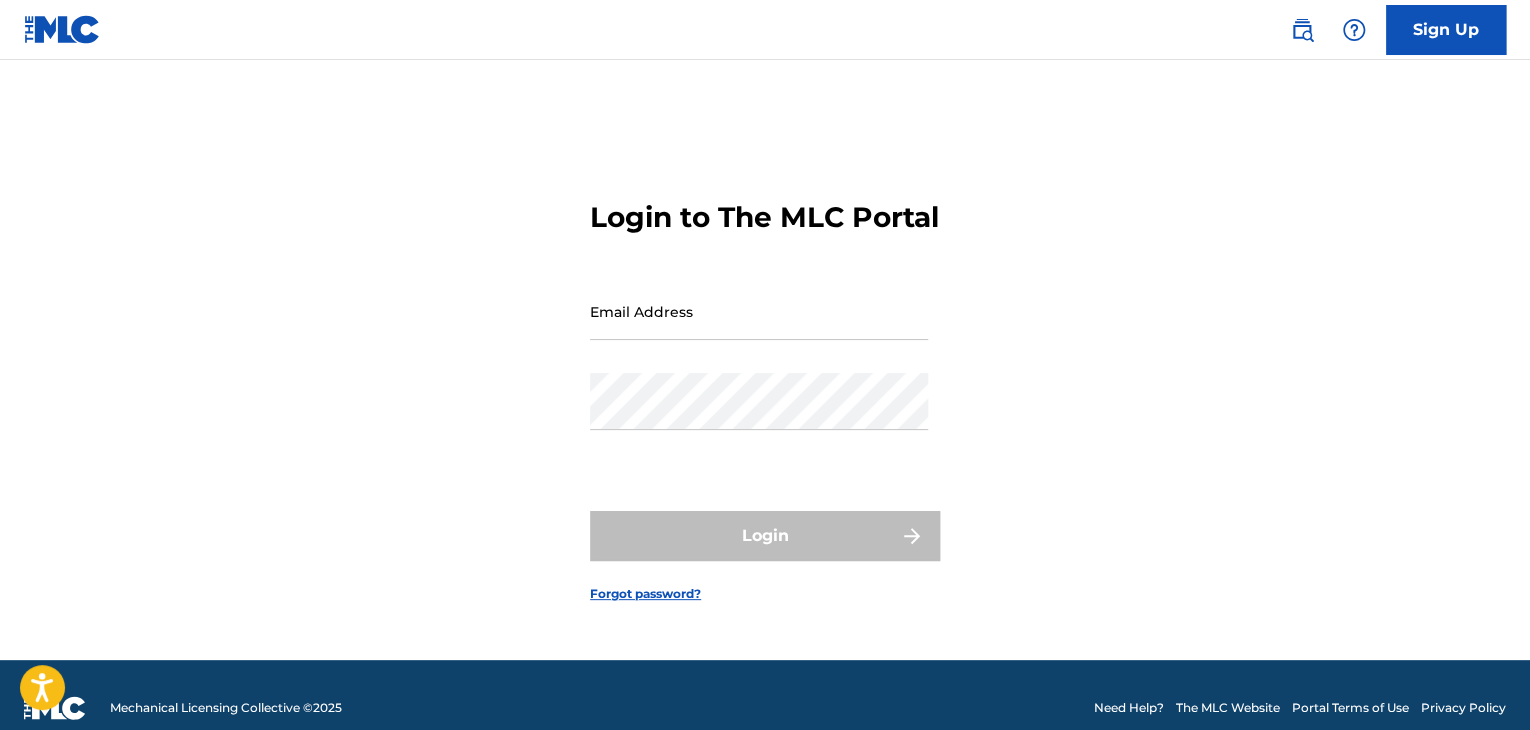 click on "Sign Up" at bounding box center (1446, 30) 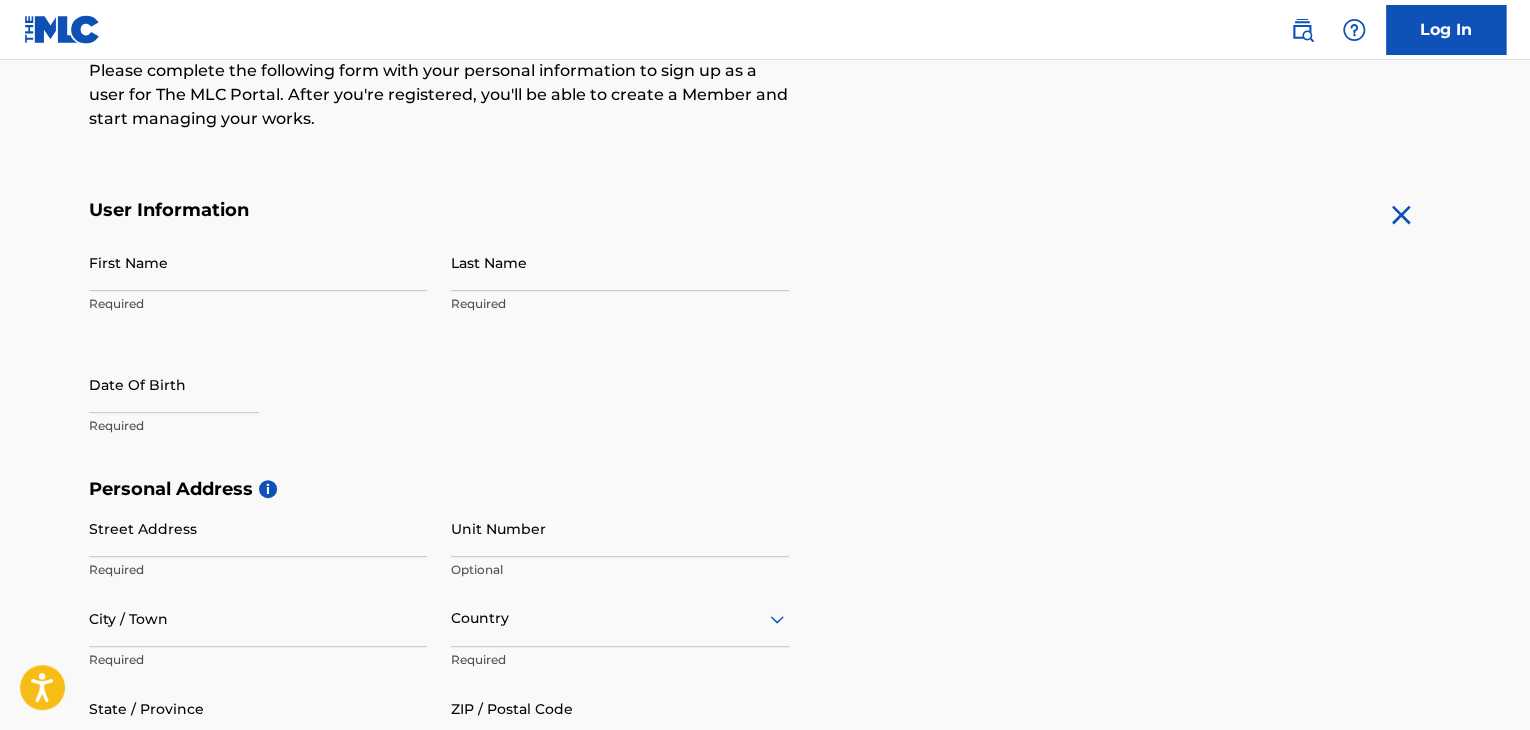 scroll, scrollTop: 181, scrollLeft: 0, axis: vertical 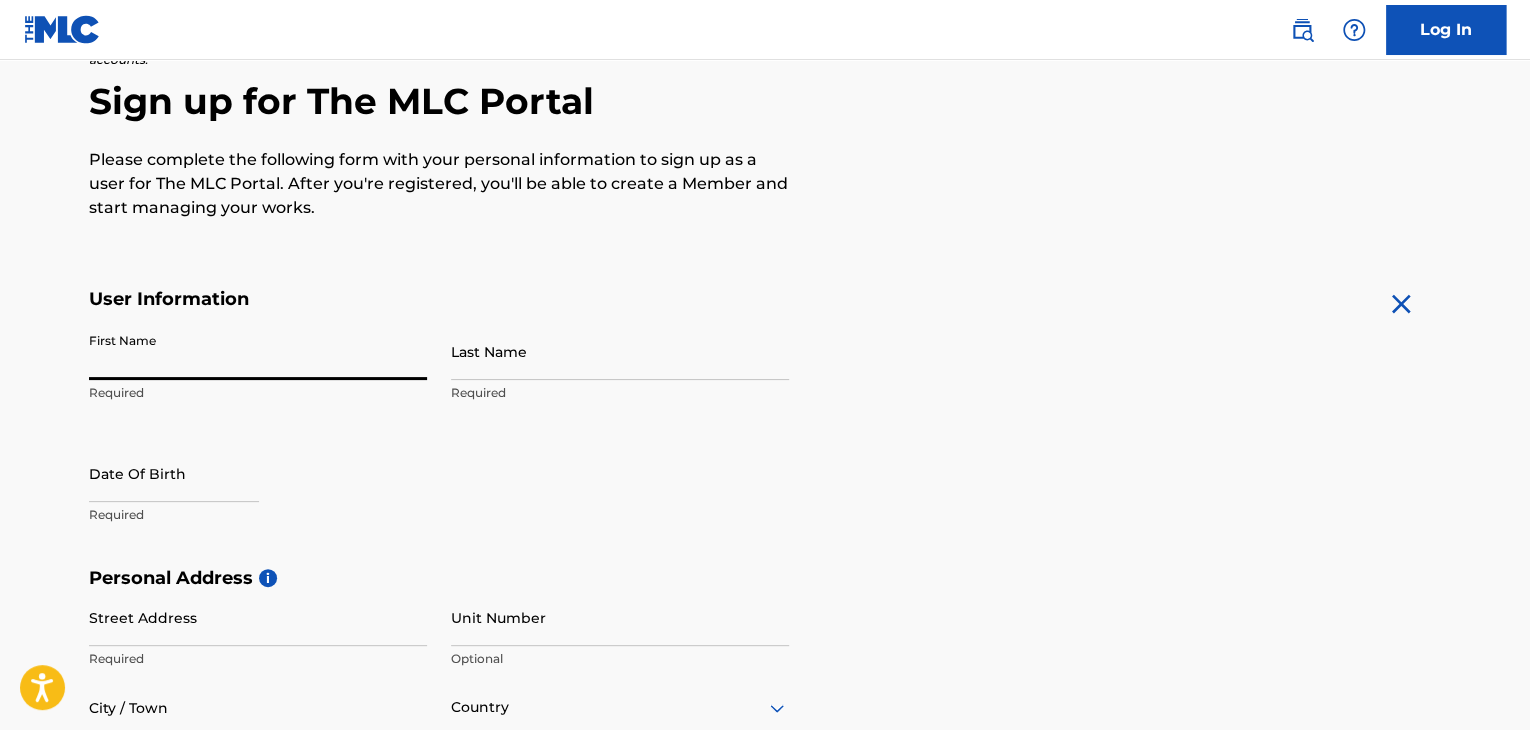 click on "First Name" at bounding box center [258, 351] 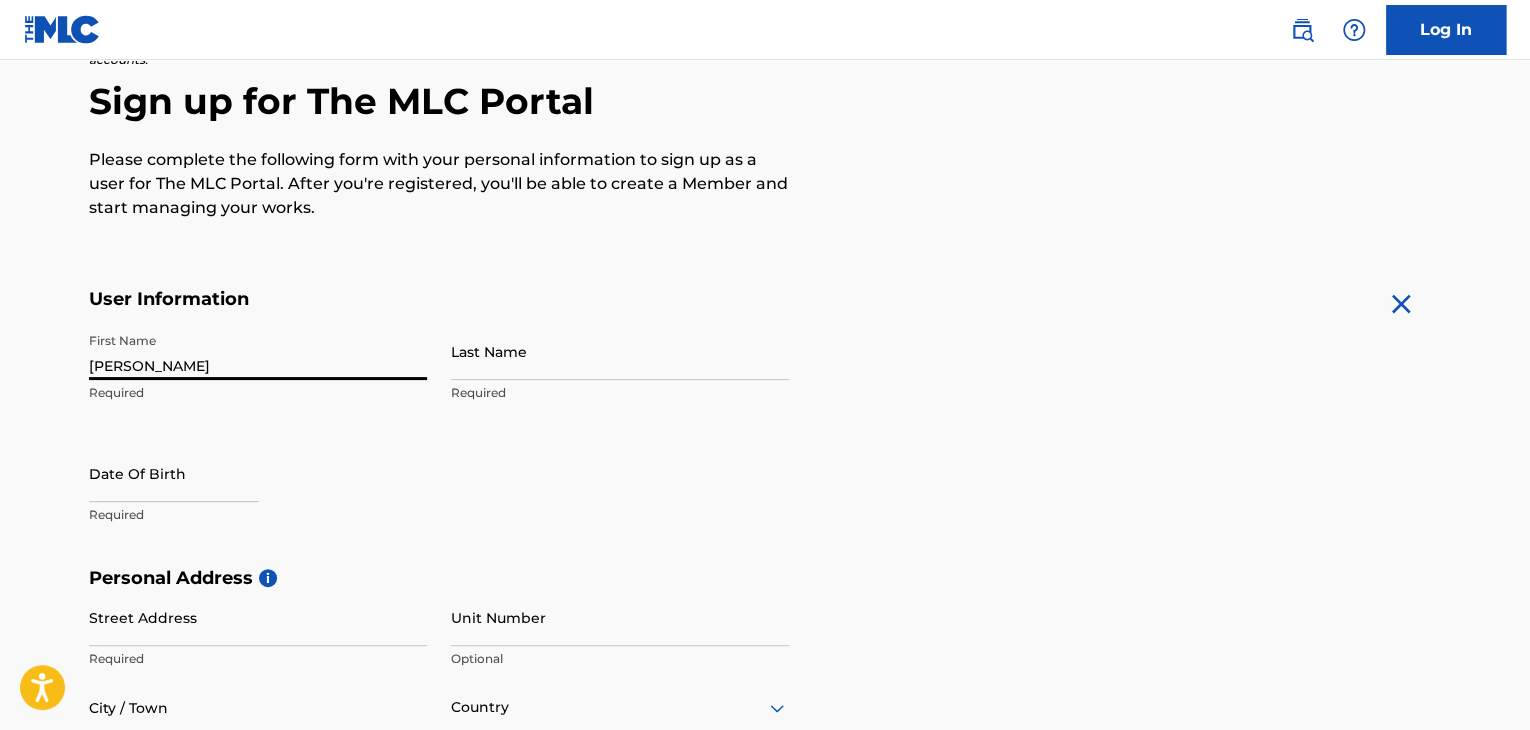 type on "[PERSON_NAME]" 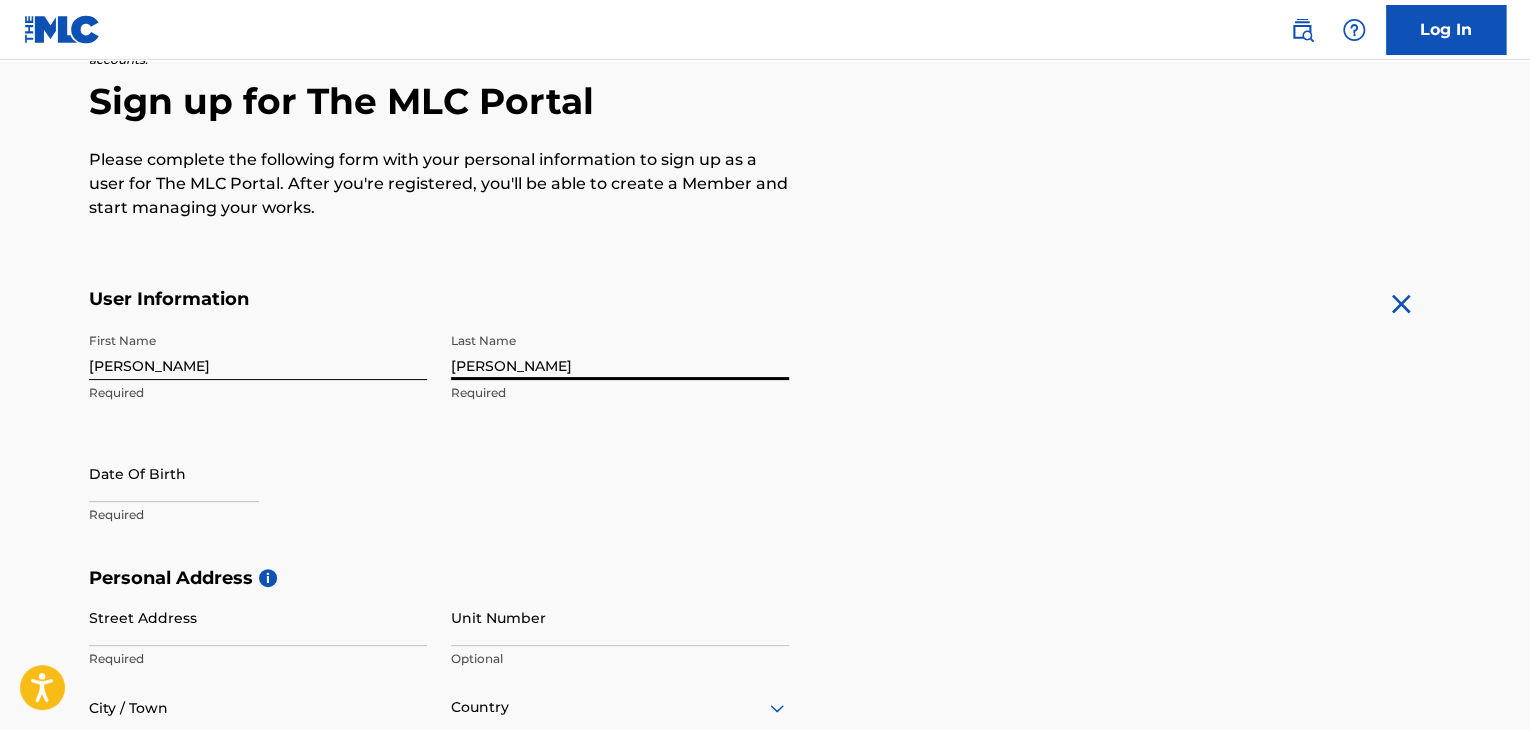 type on "[PERSON_NAME]" 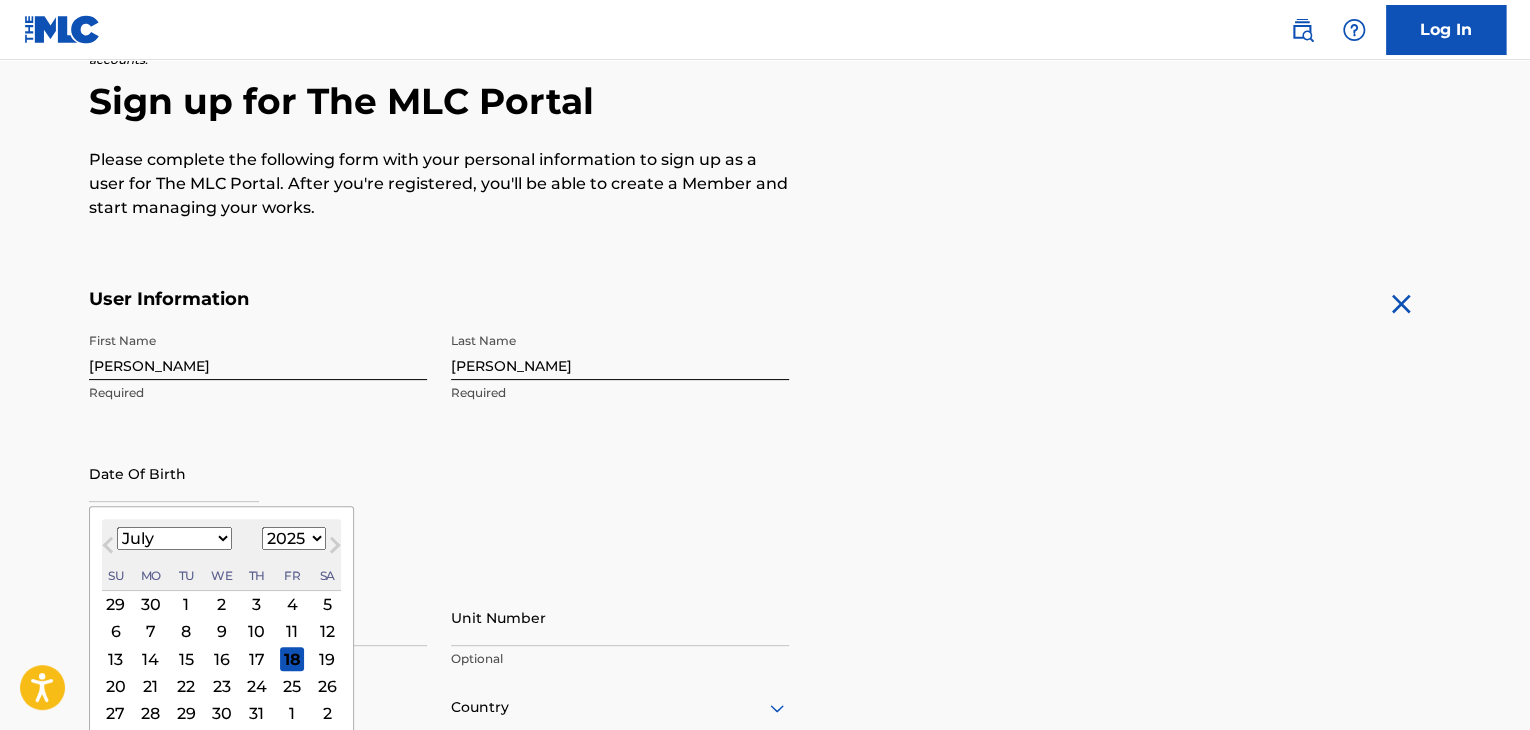 click at bounding box center [174, 473] 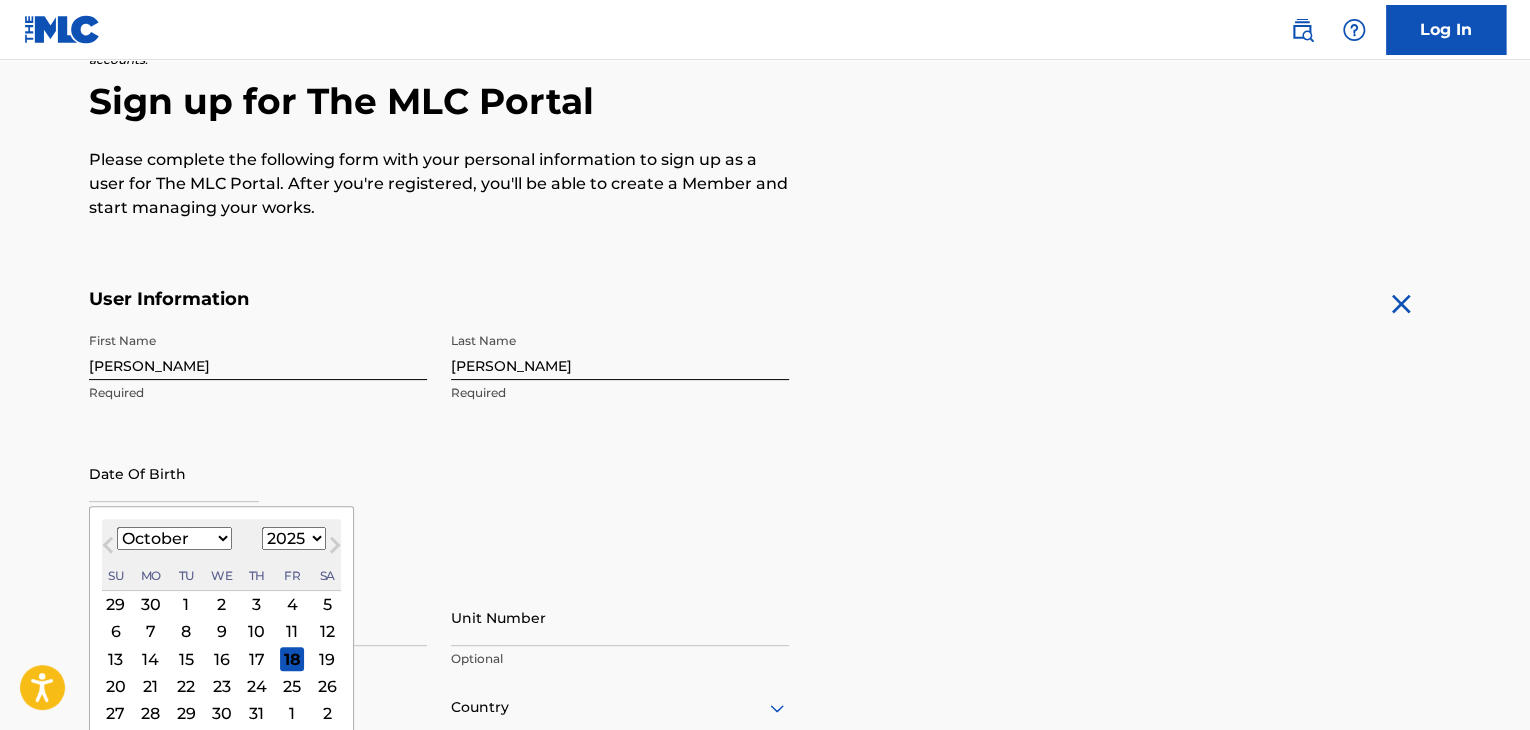click on "January February March April May June July August September October November December" at bounding box center (174, 538) 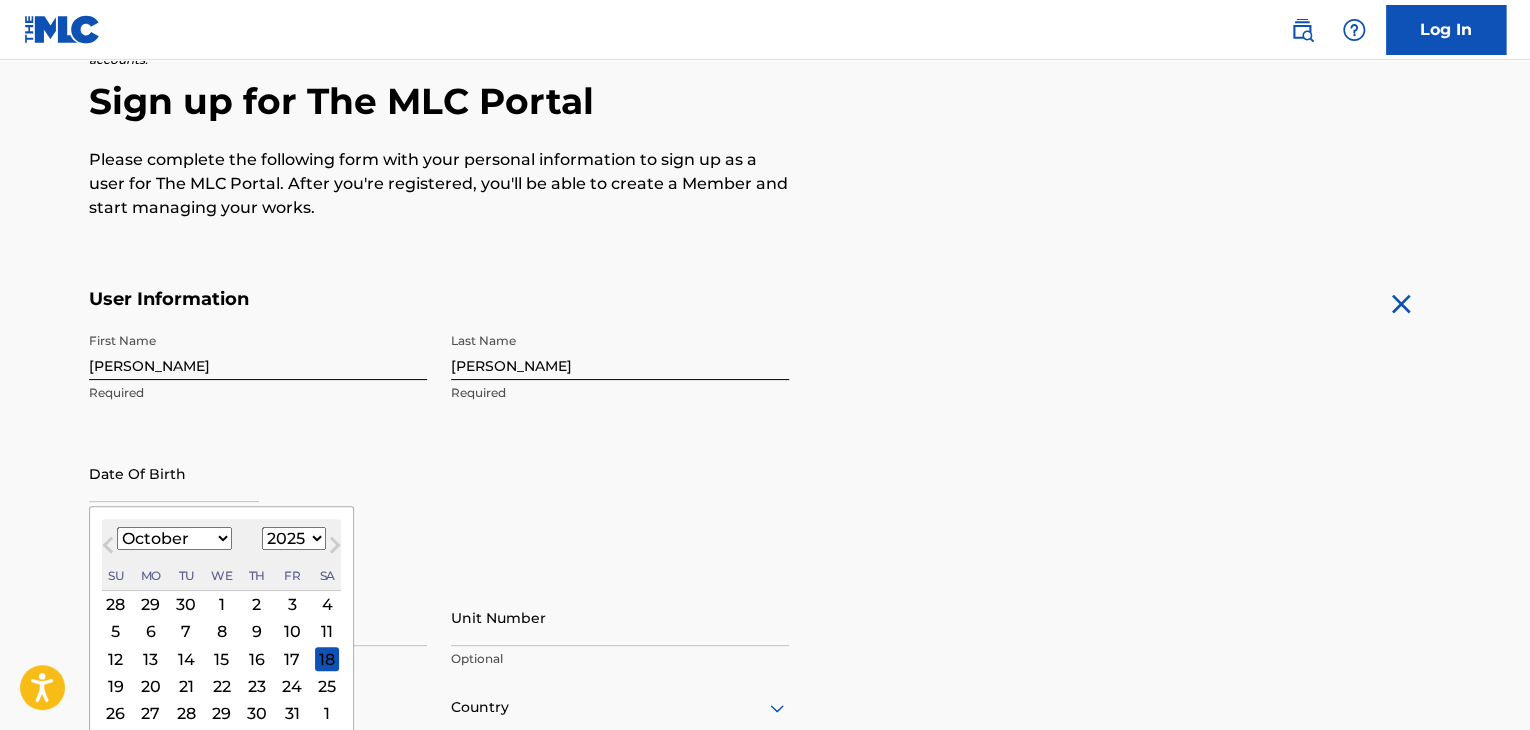 click on "28" at bounding box center [186, 714] 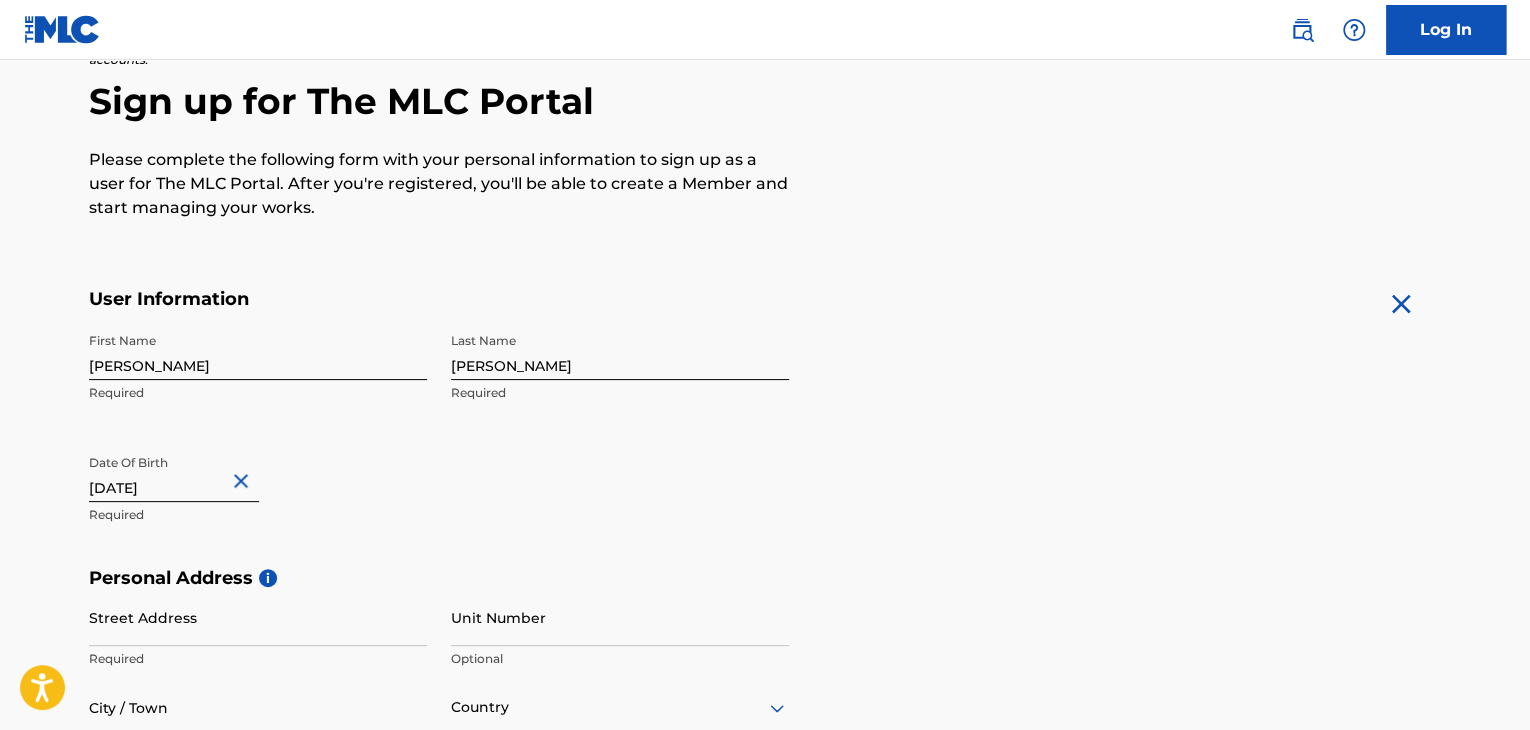 type on "[DATE]" 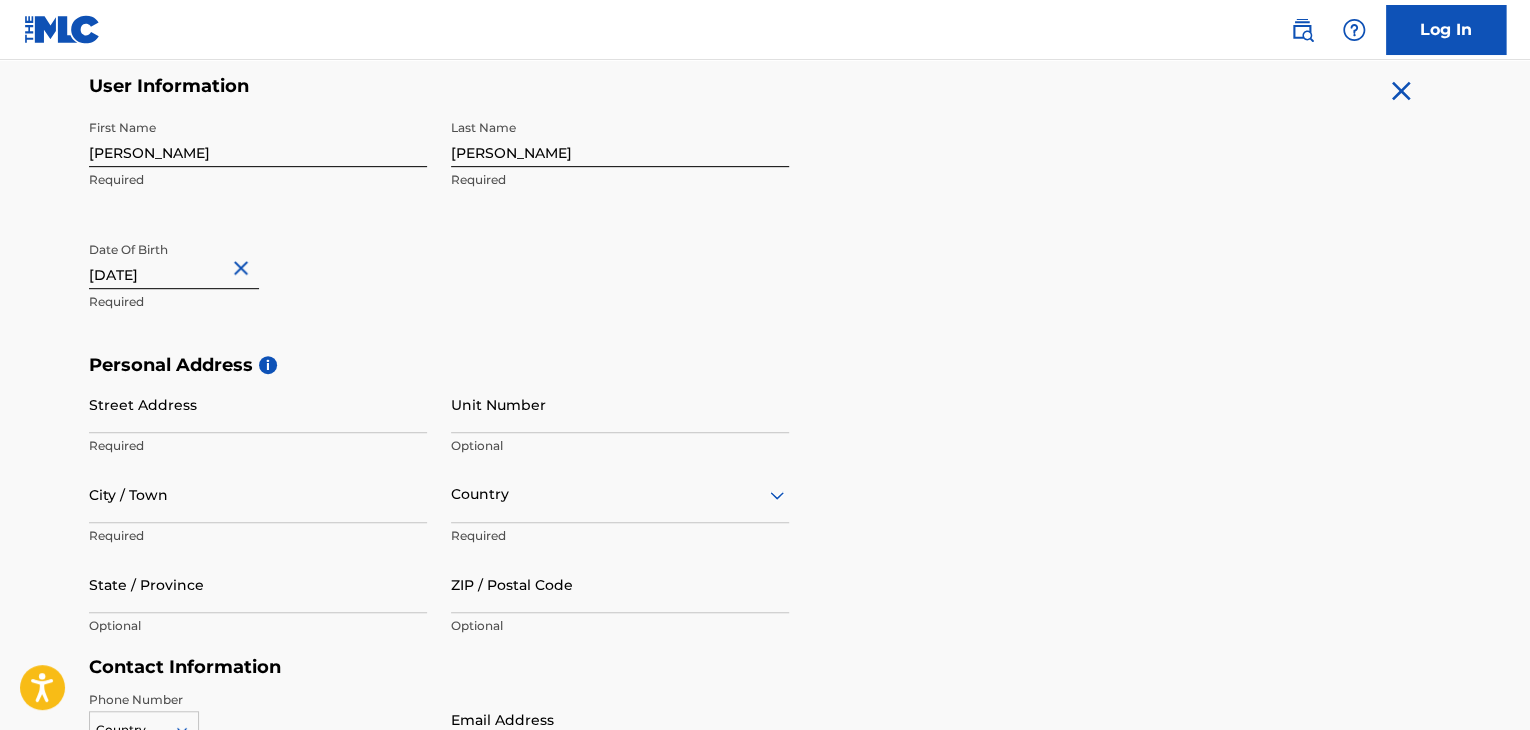 scroll, scrollTop: 396, scrollLeft: 0, axis: vertical 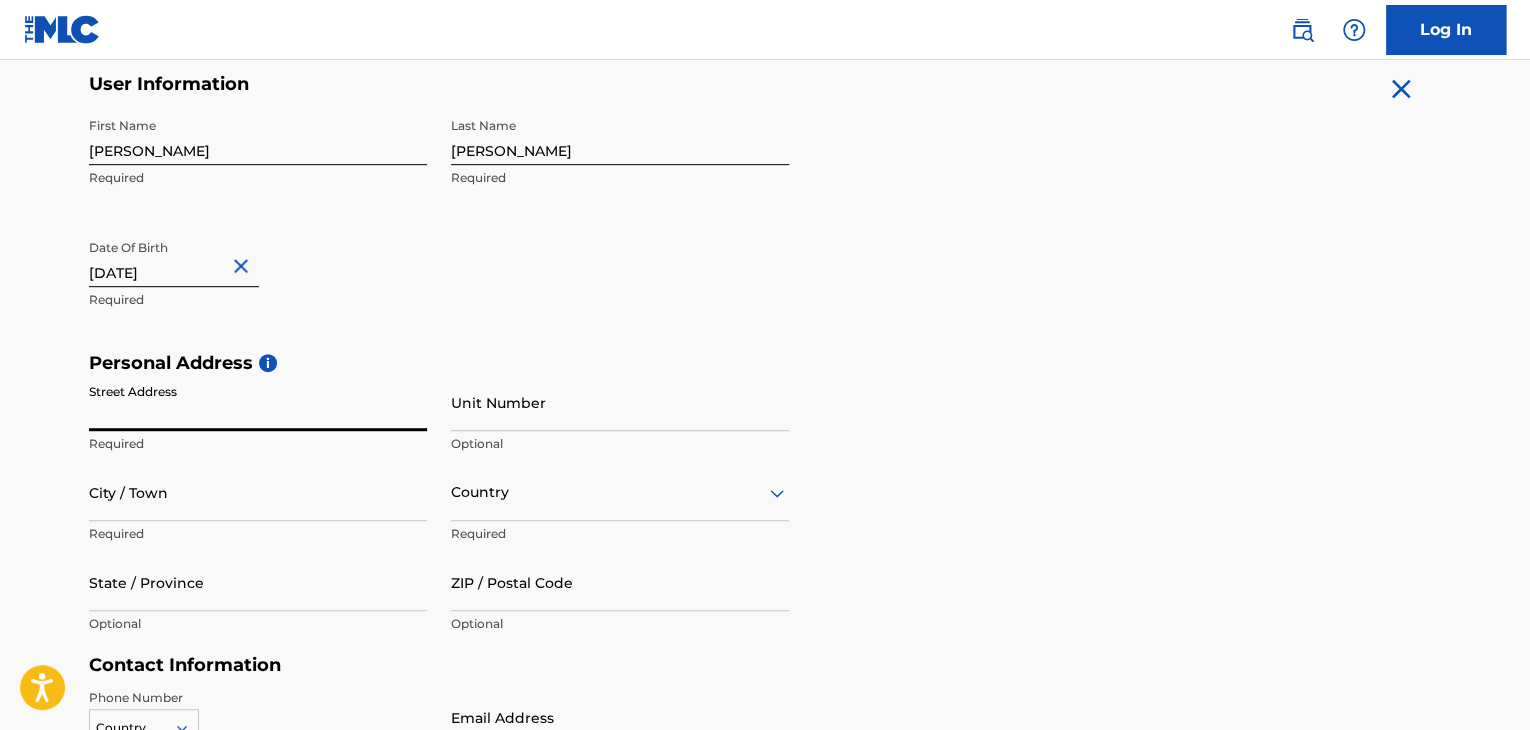 click on "Street Address" at bounding box center (258, 402) 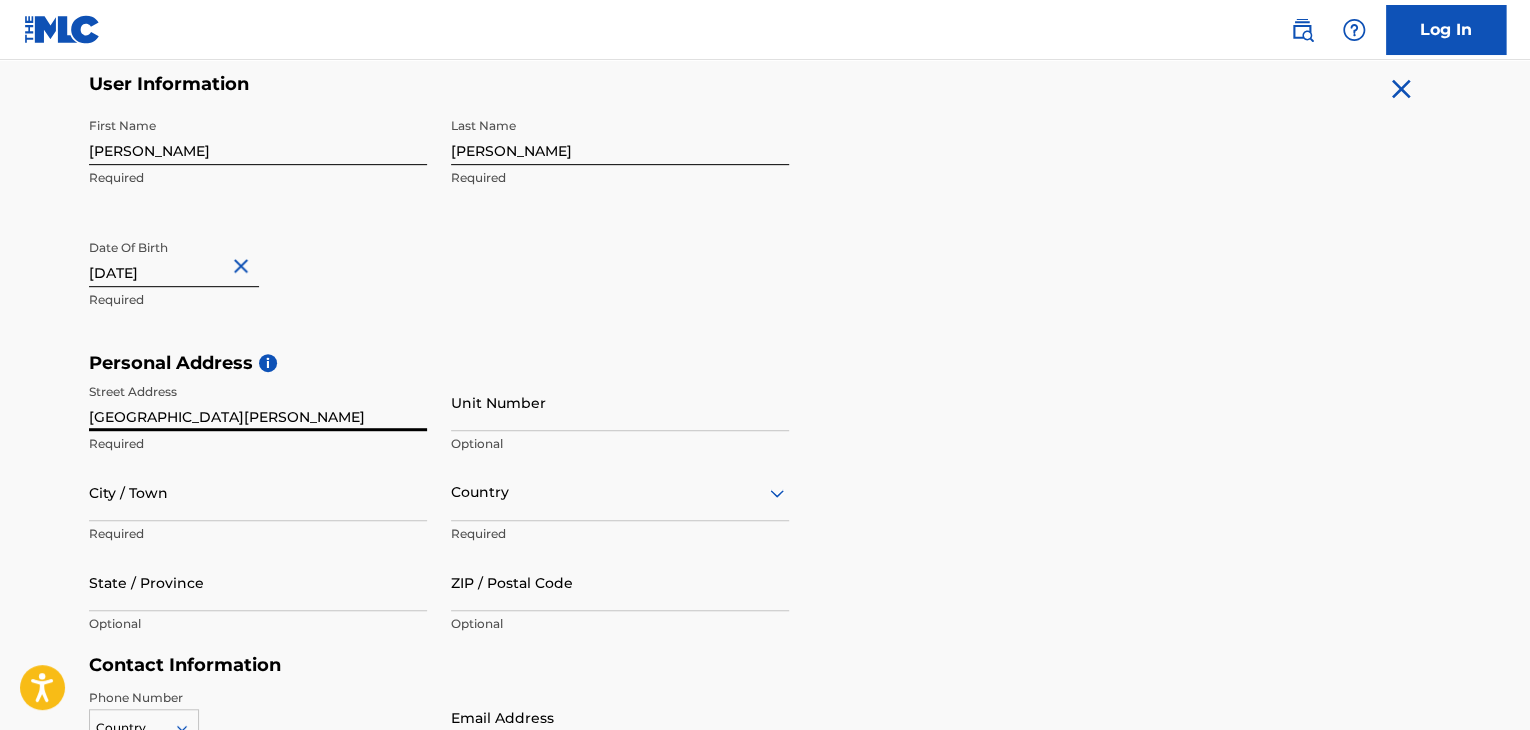 type on "[GEOGRAPHIC_DATA][PERSON_NAME]" 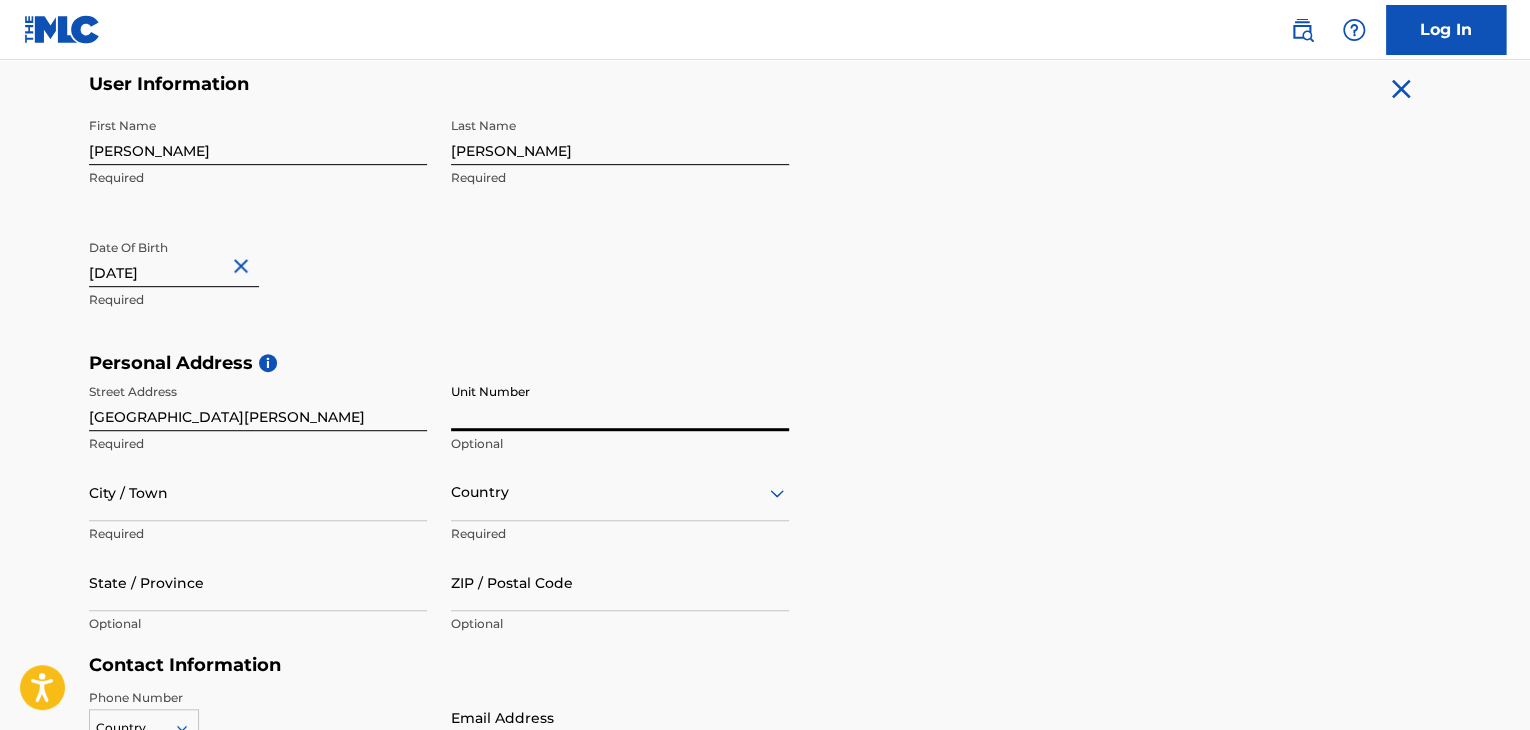 click on "Unit Number" at bounding box center [620, 402] 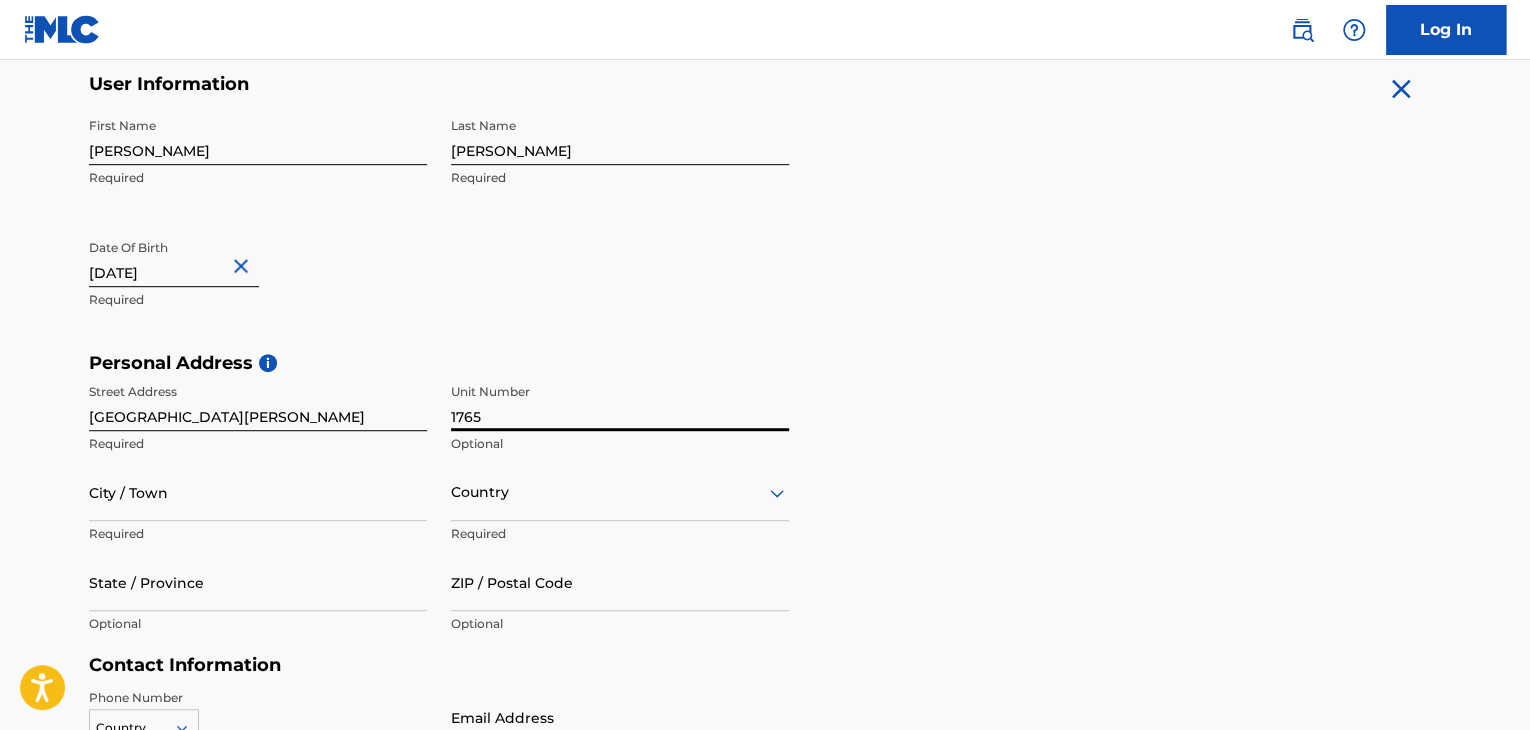 type on "1765" 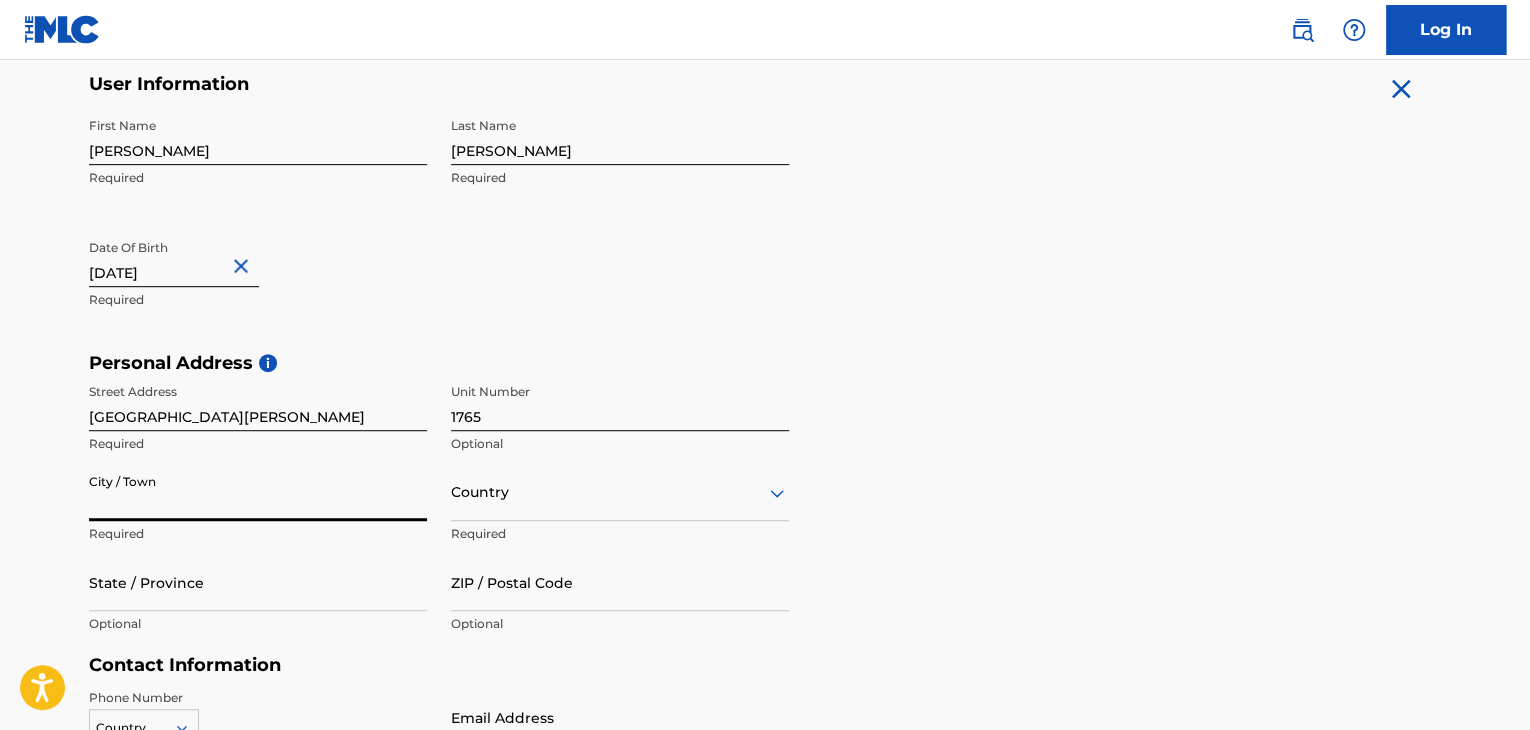 click on "City / Town" at bounding box center (258, 492) 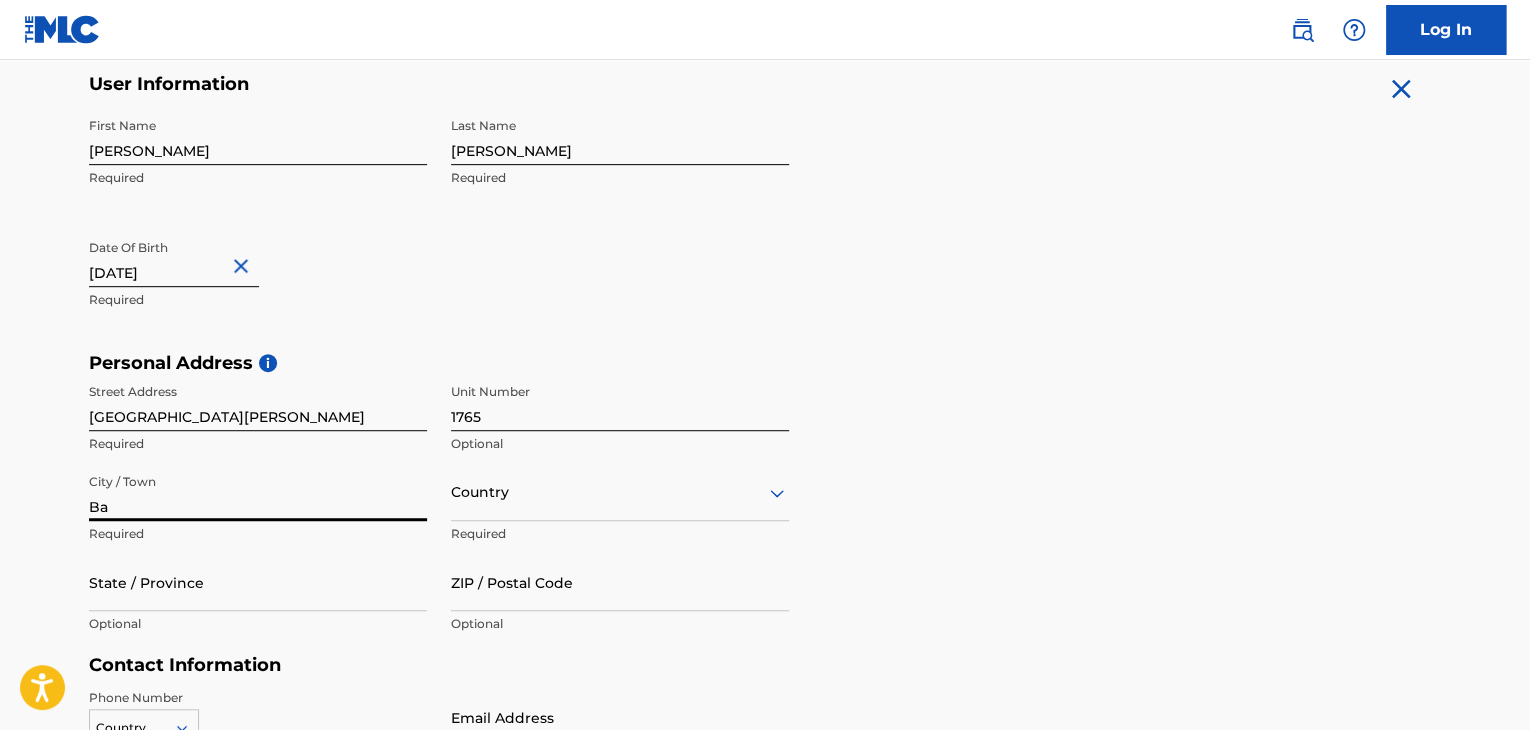 type on "Bayamon" 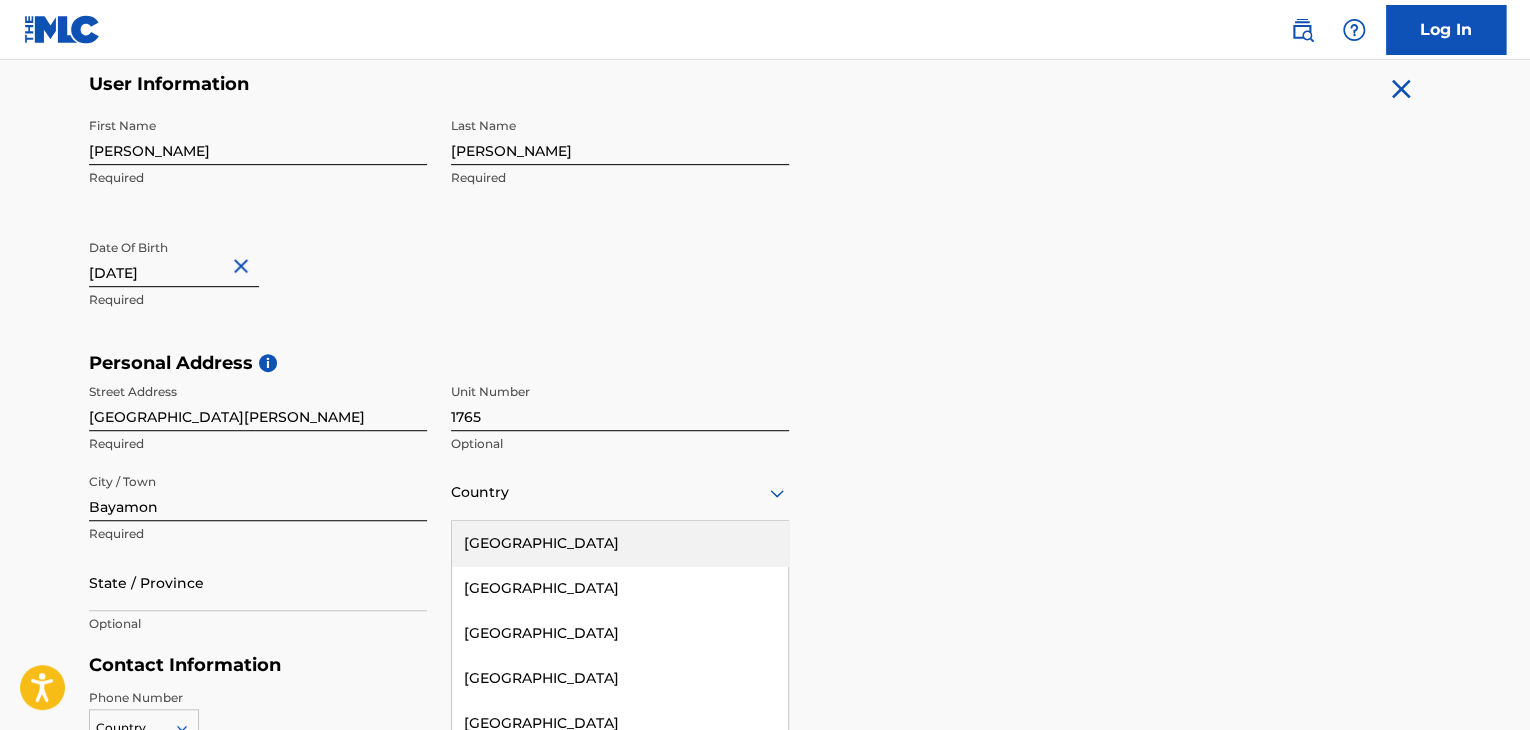 scroll, scrollTop: 488, scrollLeft: 0, axis: vertical 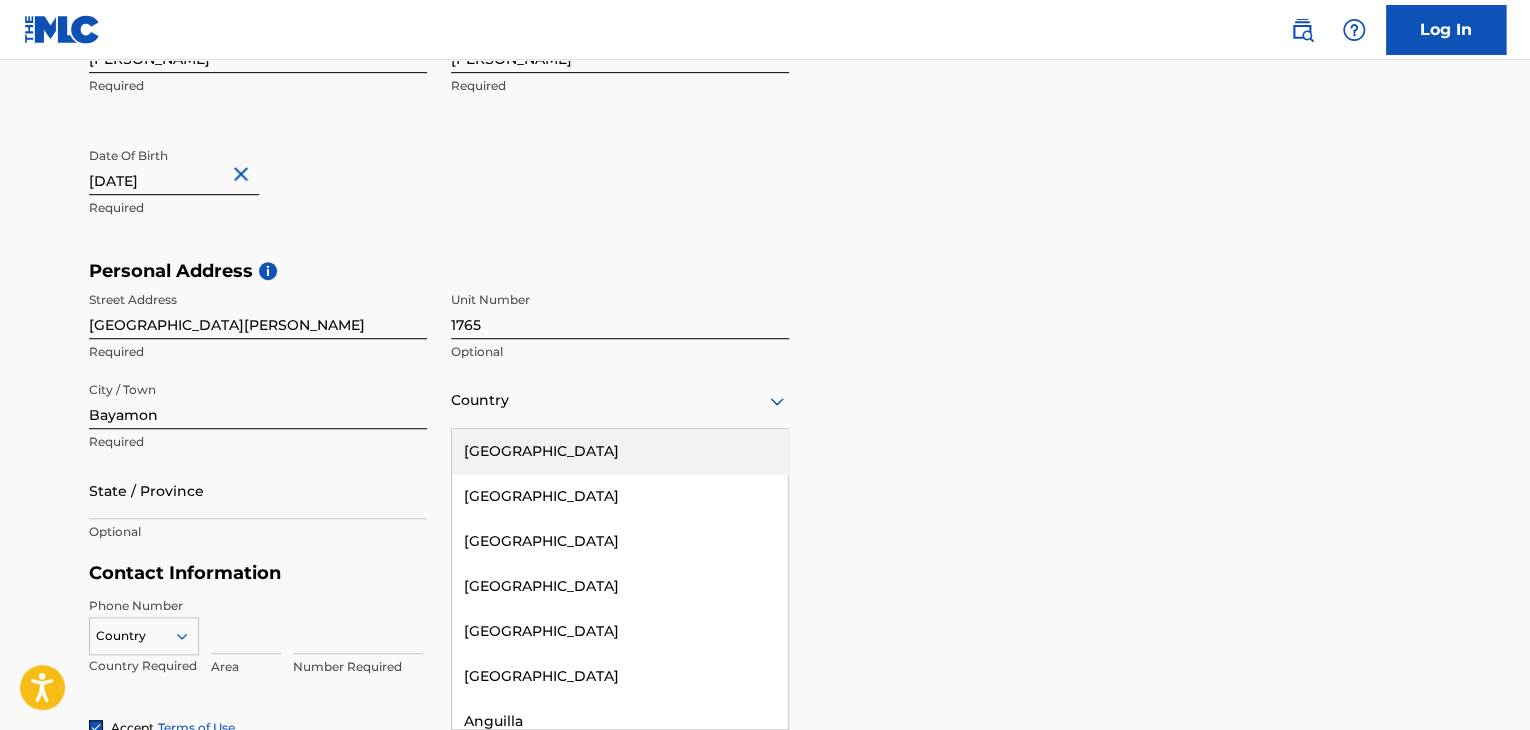 click on "223 results available. Use Up and Down to choose options, press Enter to select the currently focused option, press Escape to exit the menu, press Tab to select the option and exit the menu. Country [GEOGRAPHIC_DATA] [GEOGRAPHIC_DATA] [GEOGRAPHIC_DATA] [GEOGRAPHIC_DATA] [GEOGRAPHIC_DATA] [GEOGRAPHIC_DATA] [GEOGRAPHIC_DATA] [GEOGRAPHIC_DATA] [GEOGRAPHIC_DATA] [GEOGRAPHIC_DATA] [GEOGRAPHIC_DATA] [GEOGRAPHIC_DATA] [GEOGRAPHIC_DATA] [GEOGRAPHIC_DATA] [GEOGRAPHIC_DATA] [GEOGRAPHIC_DATA] [GEOGRAPHIC_DATA] [GEOGRAPHIC_DATA] [GEOGRAPHIC_DATA] [GEOGRAPHIC_DATA] [GEOGRAPHIC_DATA] [GEOGRAPHIC_DATA] [GEOGRAPHIC_DATA] [GEOGRAPHIC_DATA] [GEOGRAPHIC_DATA] [GEOGRAPHIC_DATA] [GEOGRAPHIC_DATA] [GEOGRAPHIC_DATA] [GEOGRAPHIC_DATA] [GEOGRAPHIC_DATA] [GEOGRAPHIC_DATA] [GEOGRAPHIC_DATA] [GEOGRAPHIC_DATA] [GEOGRAPHIC_DATA] [GEOGRAPHIC_DATA] [GEOGRAPHIC_DATA] [GEOGRAPHIC_DATA] [GEOGRAPHIC_DATA] [GEOGRAPHIC_DATA] [GEOGRAPHIC_DATA] [GEOGRAPHIC_DATA] [GEOGRAPHIC_DATA] [GEOGRAPHIC_DATA] [GEOGRAPHIC_DATA] [GEOGRAPHIC_DATA] [GEOGRAPHIC_DATA], [GEOGRAPHIC_DATA] [GEOGRAPHIC_DATA] [GEOGRAPHIC_DATA] [GEOGRAPHIC_DATA] [GEOGRAPHIC_DATA] [GEOGRAPHIC_DATA] [GEOGRAPHIC_DATA] [GEOGRAPHIC_DATA] [GEOGRAPHIC_DATA] [GEOGRAPHIC_DATA] [GEOGRAPHIC_DATA] [GEOGRAPHIC_DATA] [GEOGRAPHIC_DATA] [GEOGRAPHIC_DATA] [GEOGRAPHIC_DATA] [GEOGRAPHIC_DATA] [GEOGRAPHIC_DATA] [GEOGRAPHIC_DATA] [GEOGRAPHIC_DATA] ([GEOGRAPHIC_DATA]) [GEOGRAPHIC_DATA] [GEOGRAPHIC_DATA] [GEOGRAPHIC_DATA] [GEOGRAPHIC_DATA] [GEOGRAPHIC_DATA] [GEOGRAPHIC_DATA] [GEOGRAPHIC_DATA] [GEOGRAPHIC_DATA] [US_STATE] [GEOGRAPHIC_DATA] [GEOGRAPHIC_DATA] [GEOGRAPHIC_DATA] [GEOGRAPHIC_DATA] [GEOGRAPHIC_DATA] [GEOGRAPHIC_DATA] [GEOGRAPHIC_DATA]" at bounding box center [620, 400] 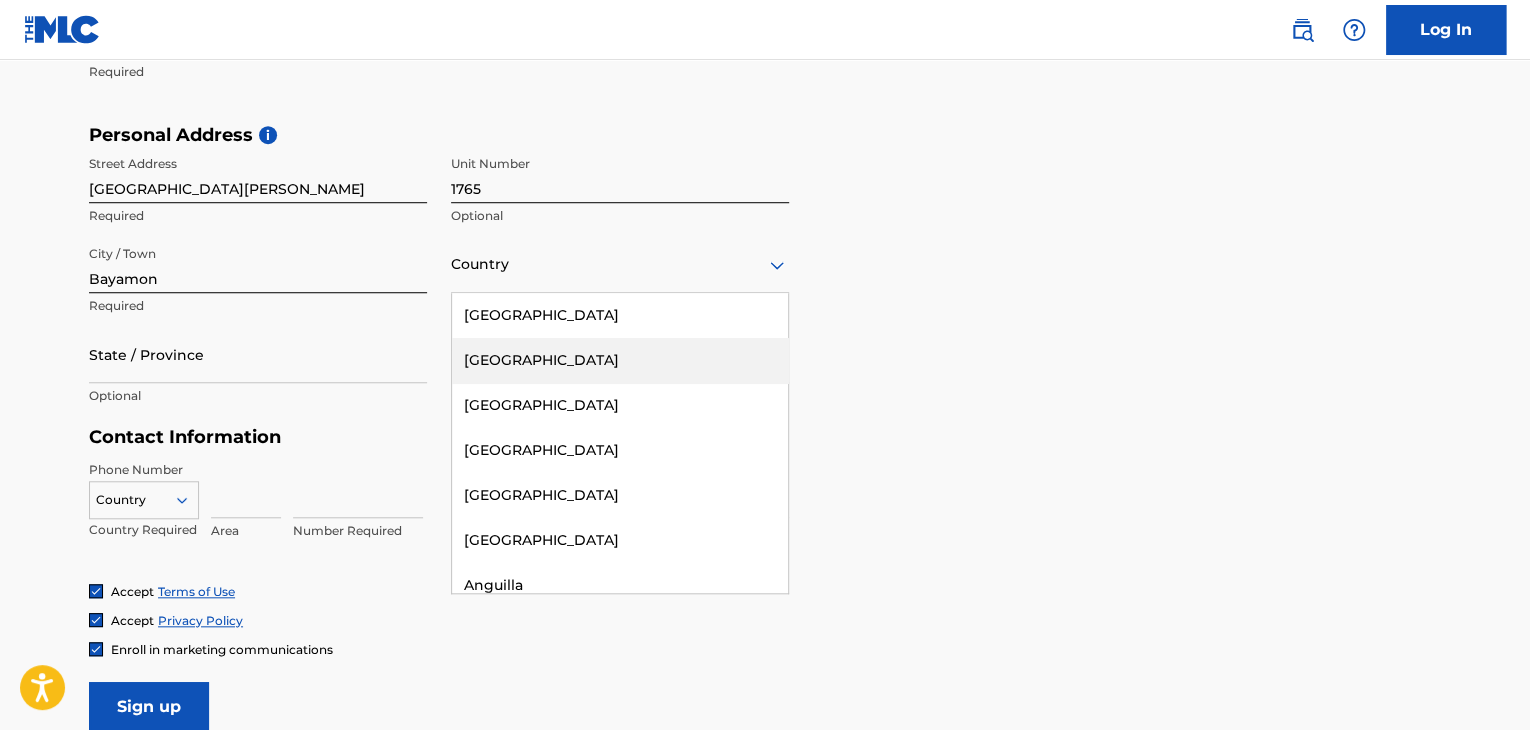 scroll, scrollTop: 639, scrollLeft: 0, axis: vertical 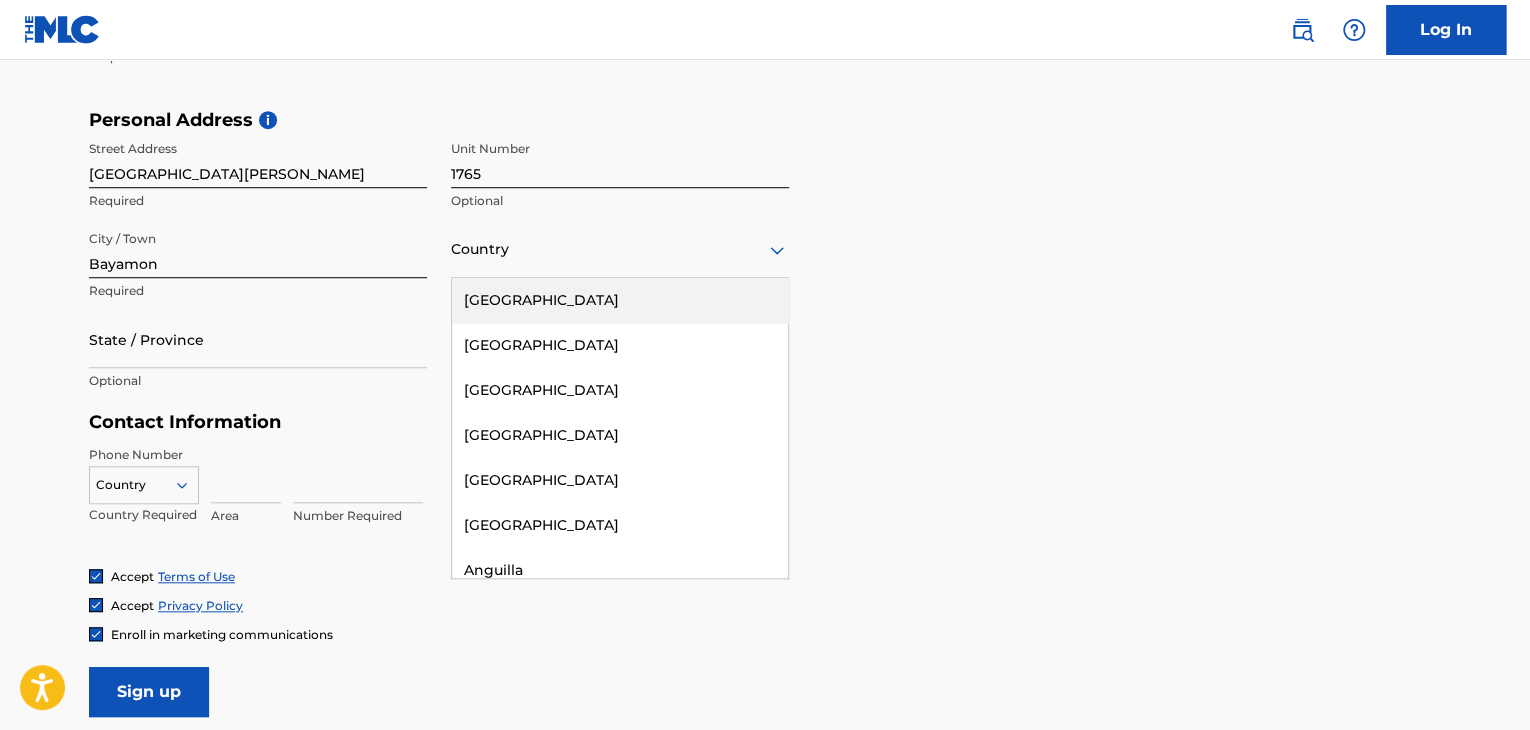 click on "[GEOGRAPHIC_DATA]" at bounding box center (620, 300) 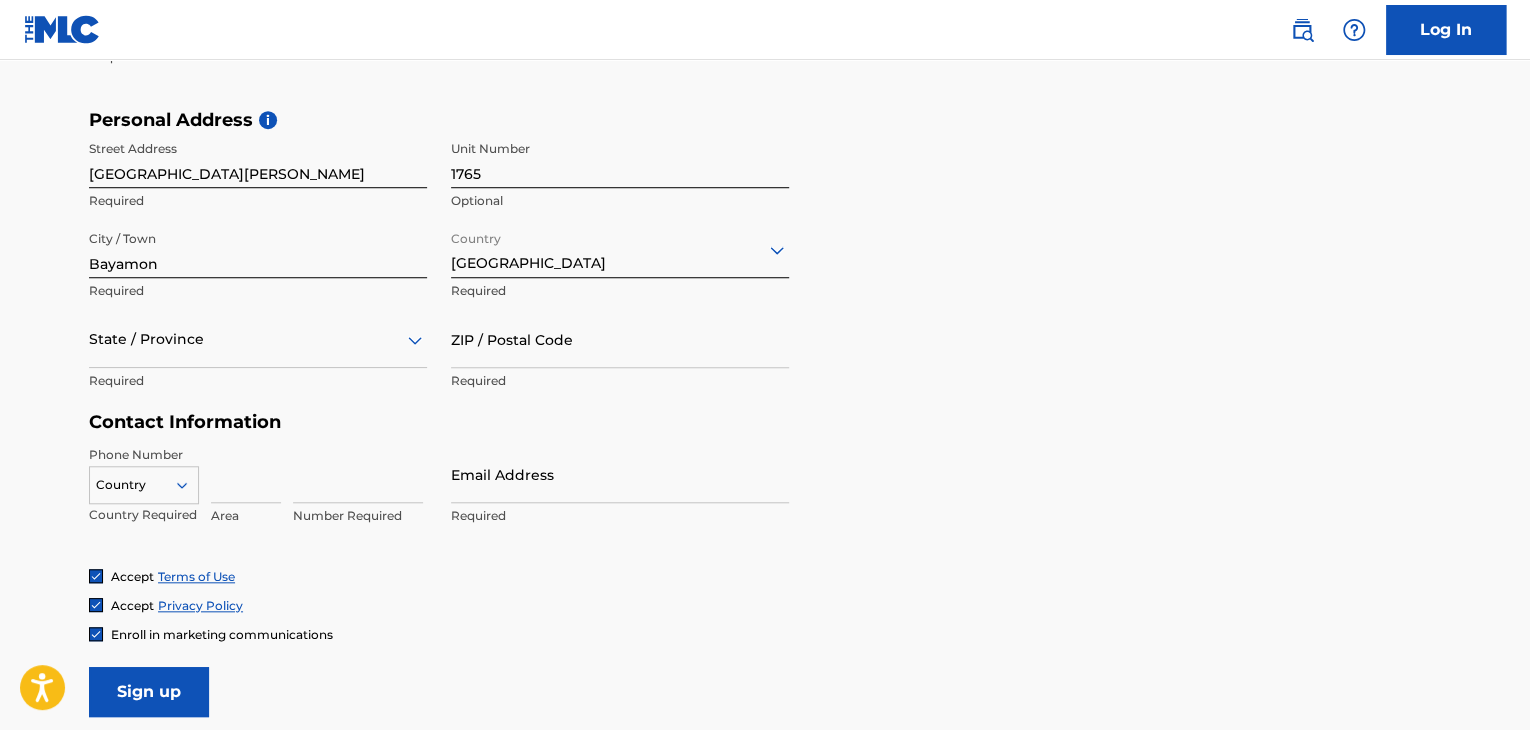 click 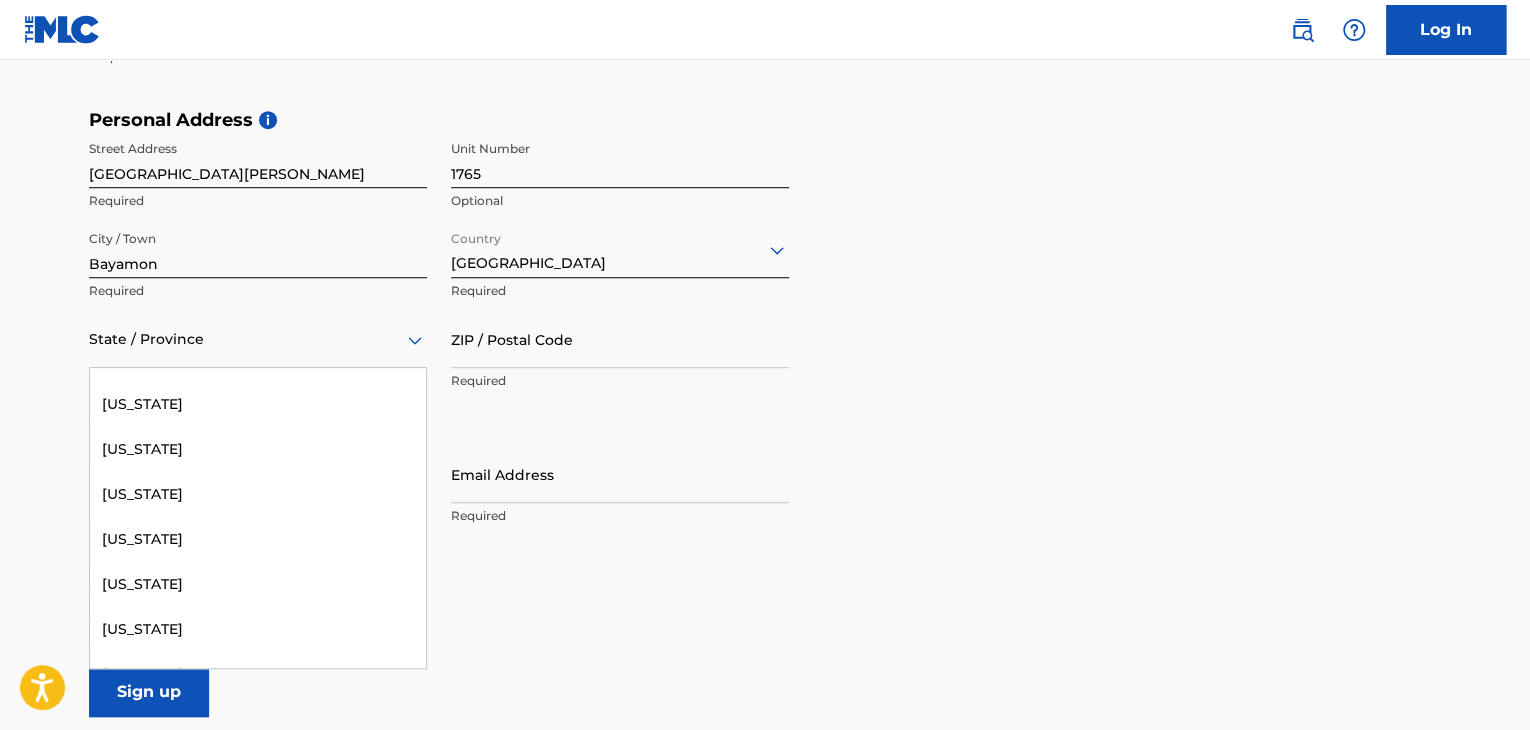 scroll, scrollTop: 1756, scrollLeft: 0, axis: vertical 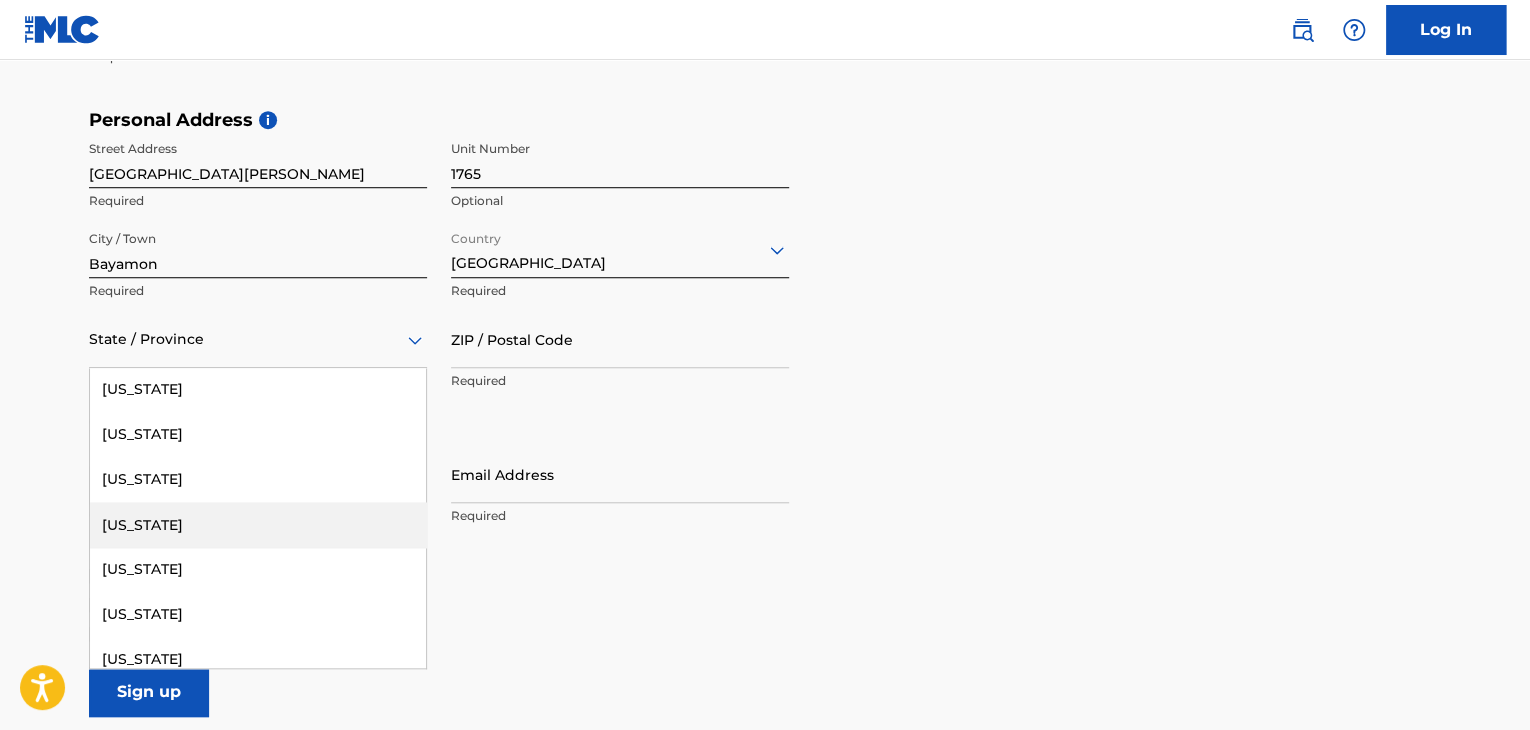 click on "[US_STATE]" at bounding box center (258, 524) 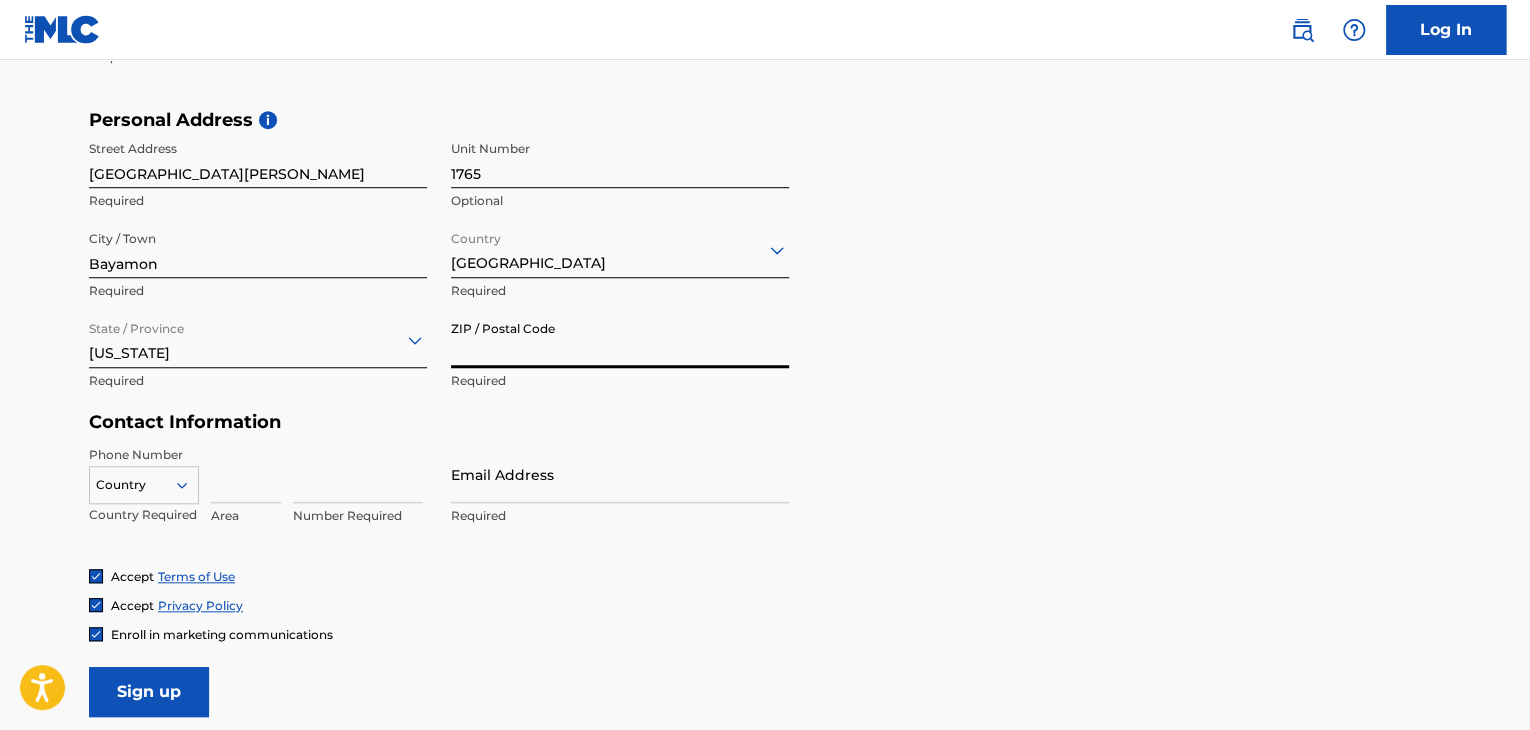 click on "ZIP / Postal Code" at bounding box center [620, 339] 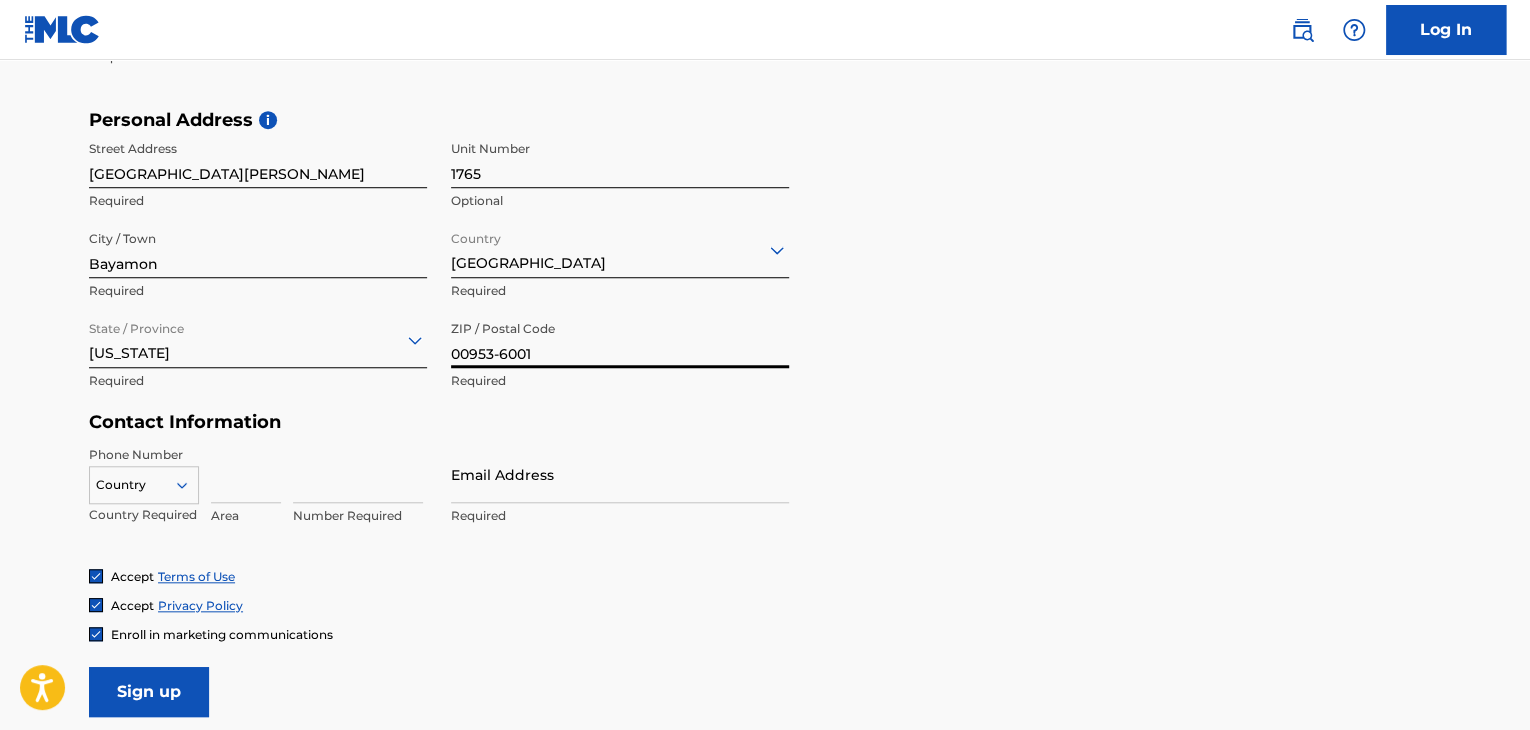 type on "00953-6001" 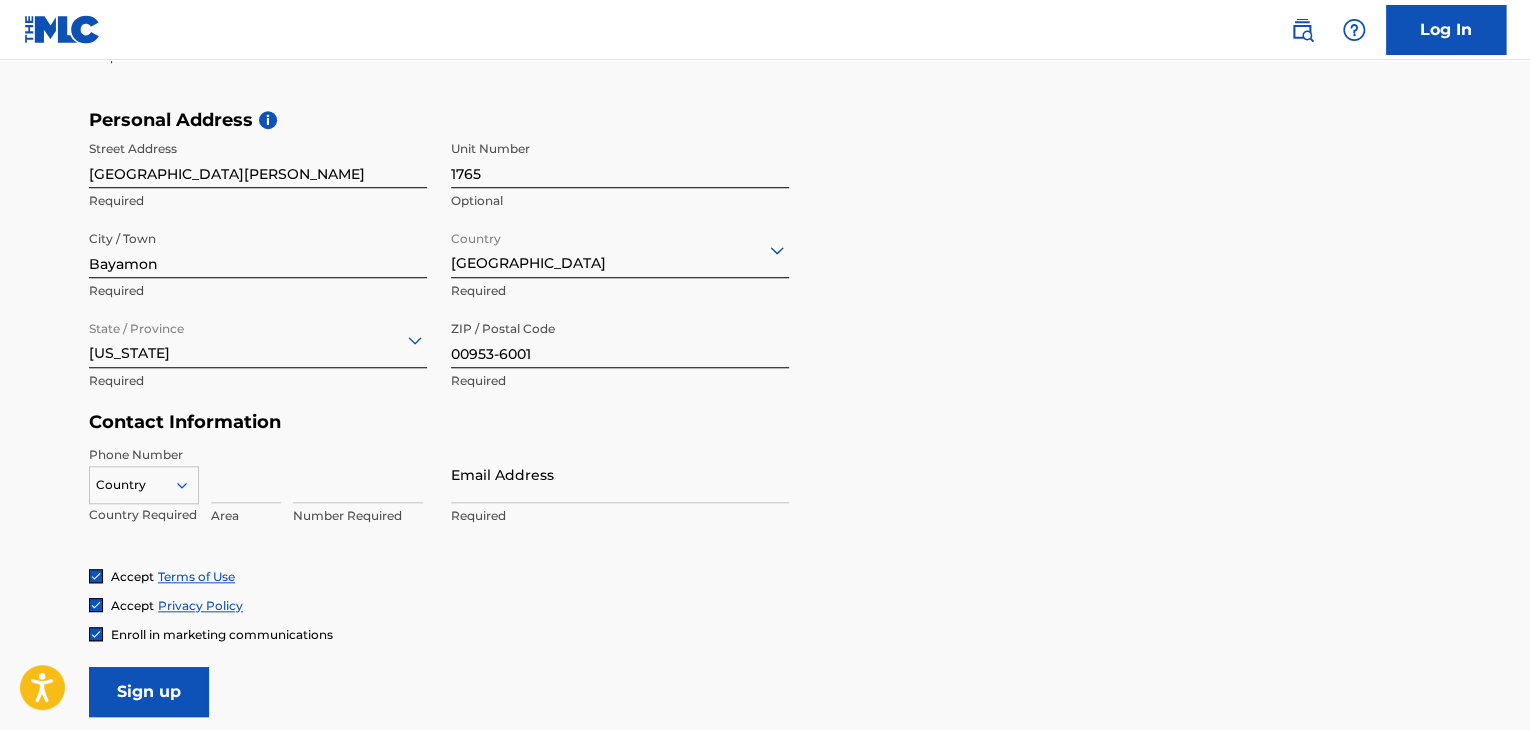 click at bounding box center [246, 474] 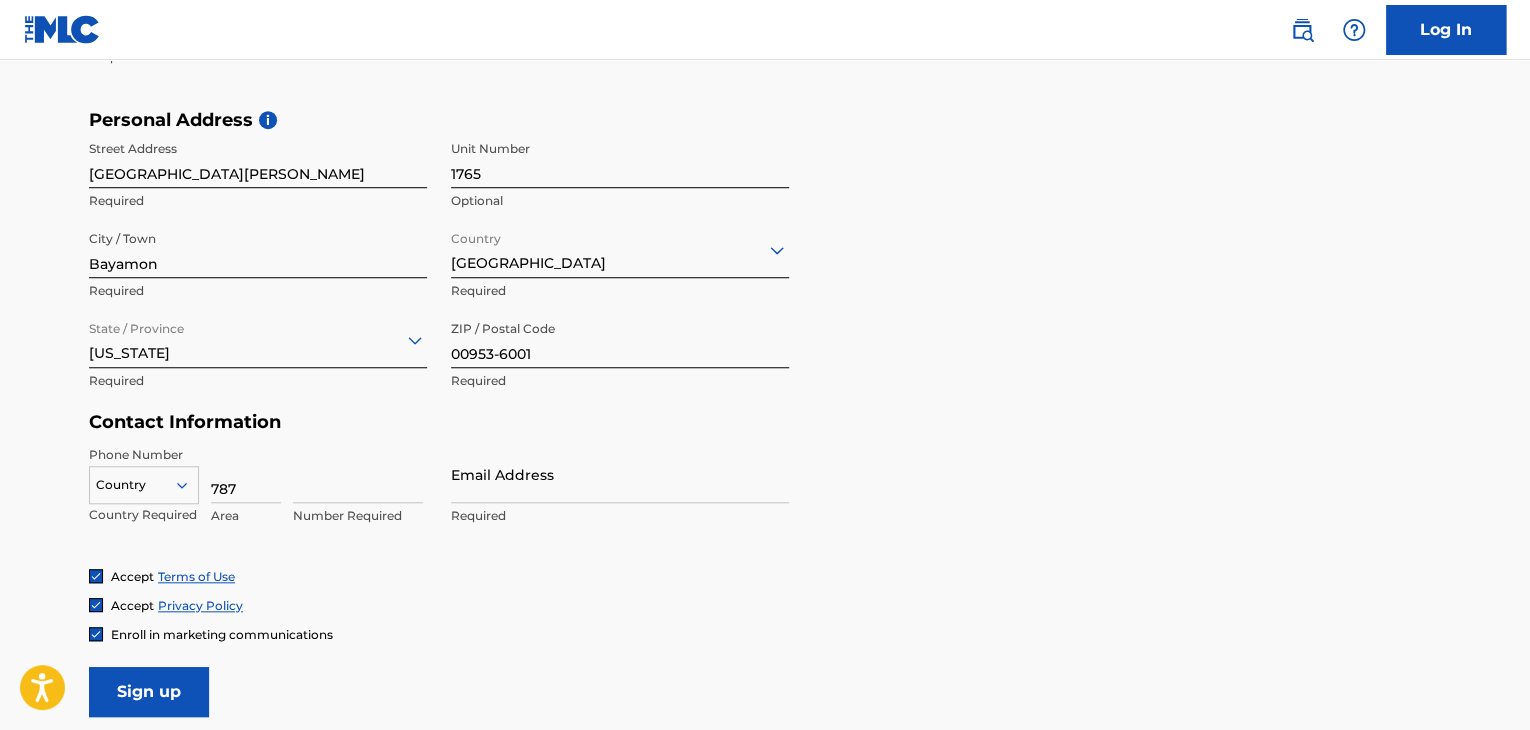 type on "787" 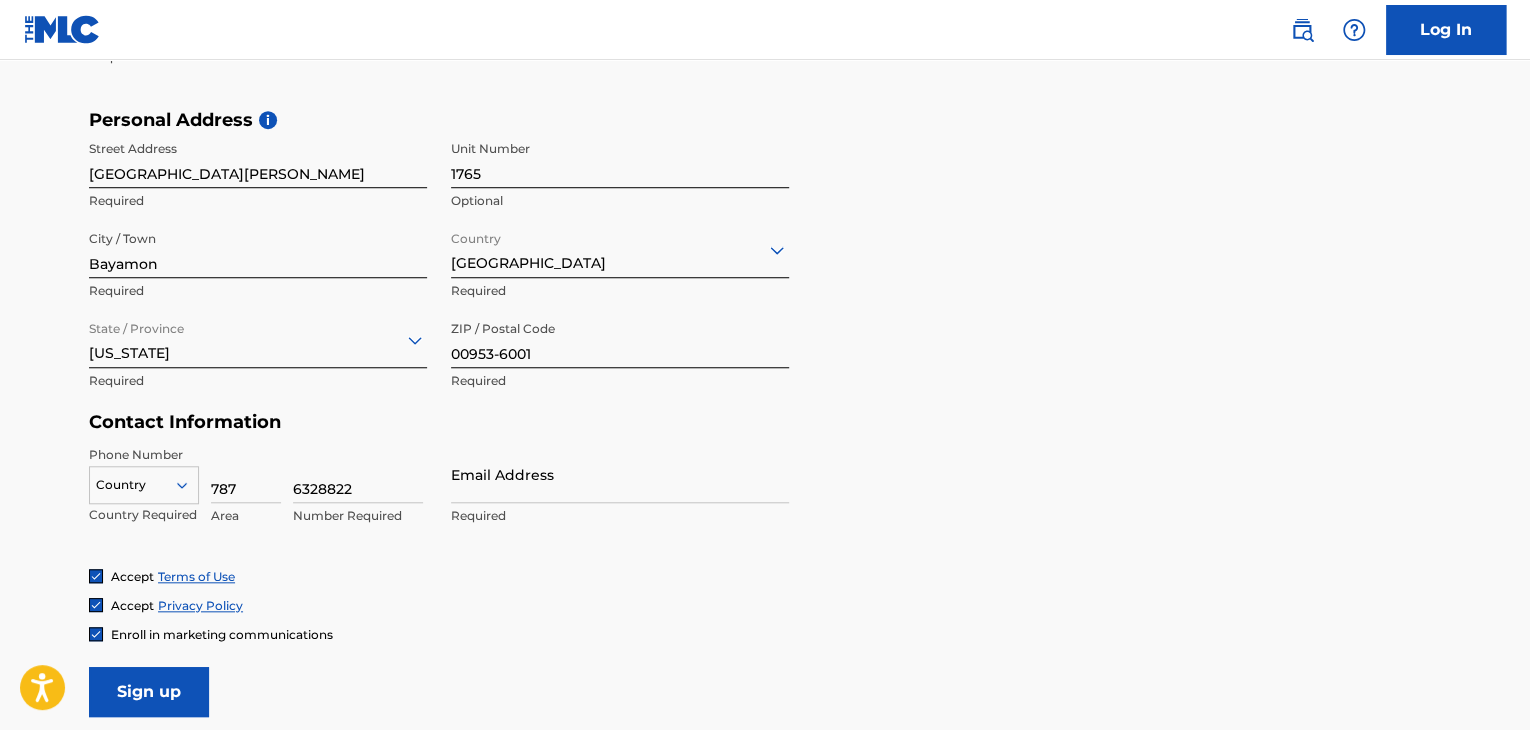 type on "6328822" 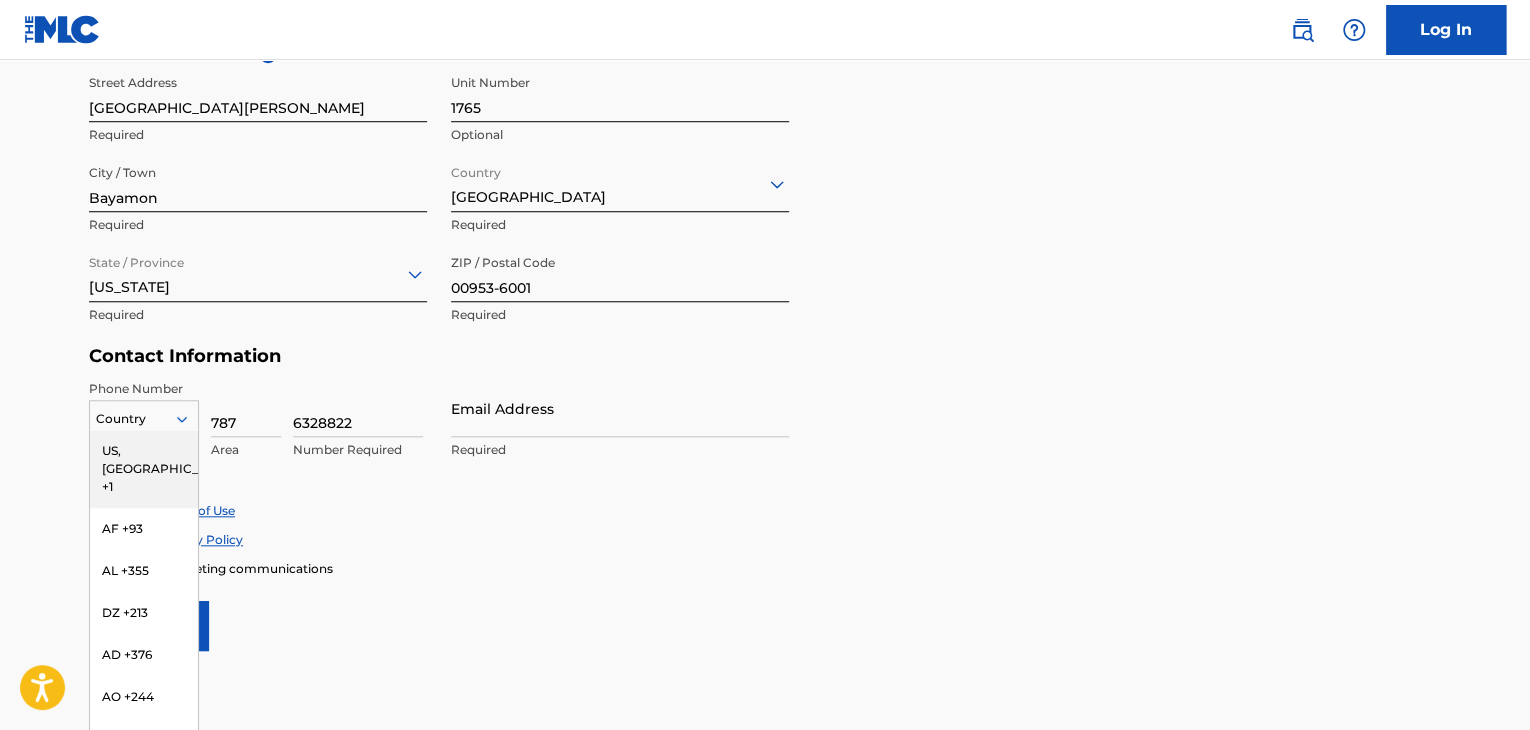 click on "US, [GEOGRAPHIC_DATA] +1" at bounding box center (144, 469) 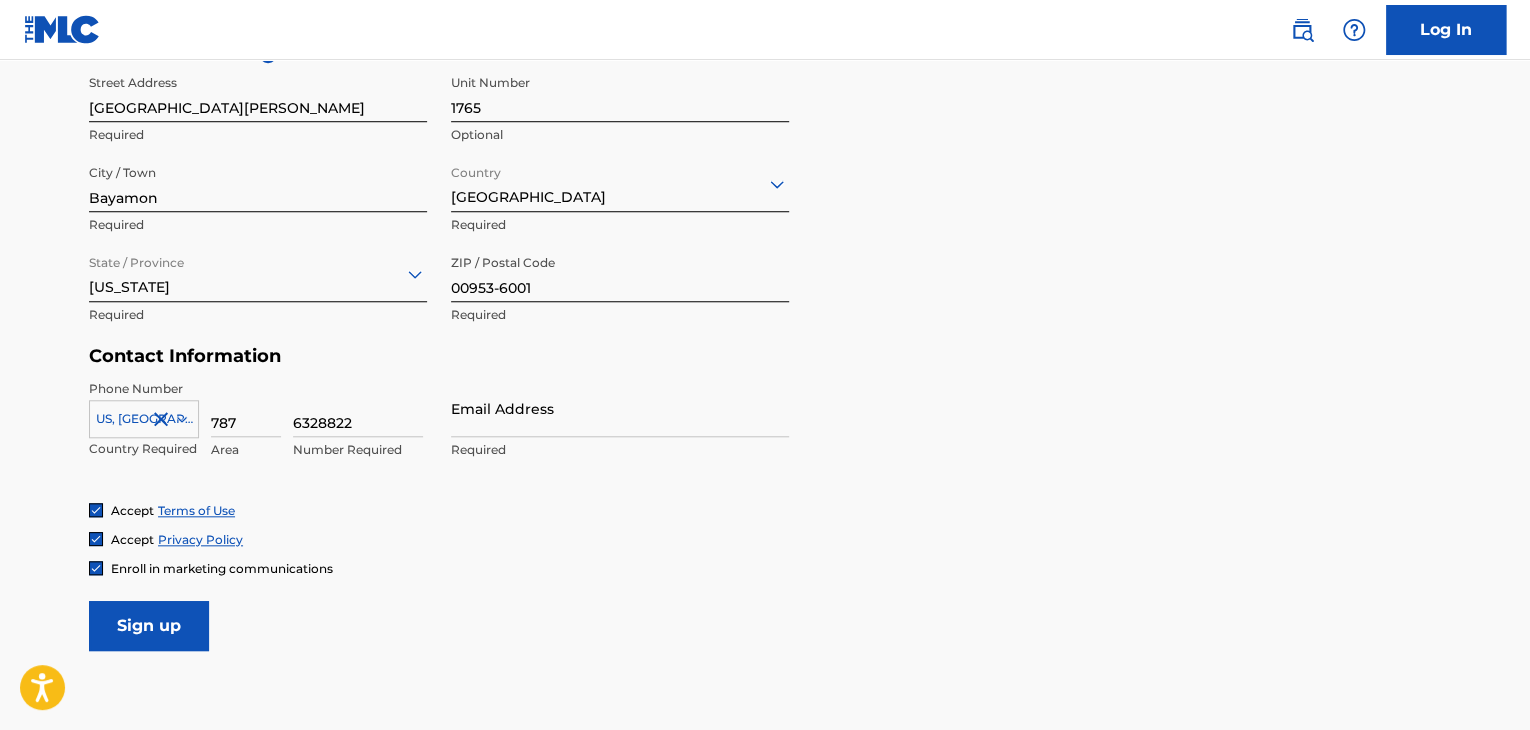 click on "Email Address" at bounding box center [620, 408] 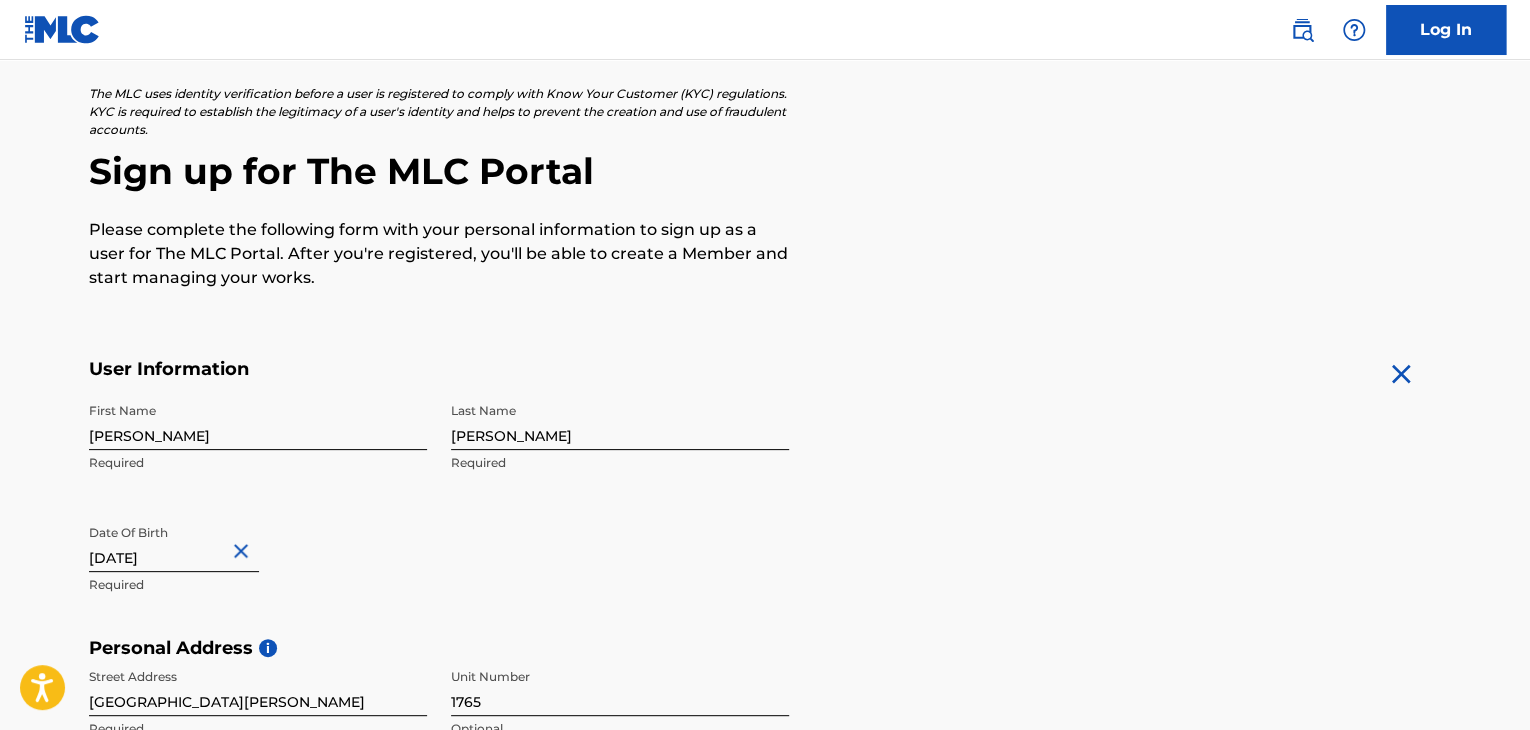 scroll, scrollTop: 0, scrollLeft: 0, axis: both 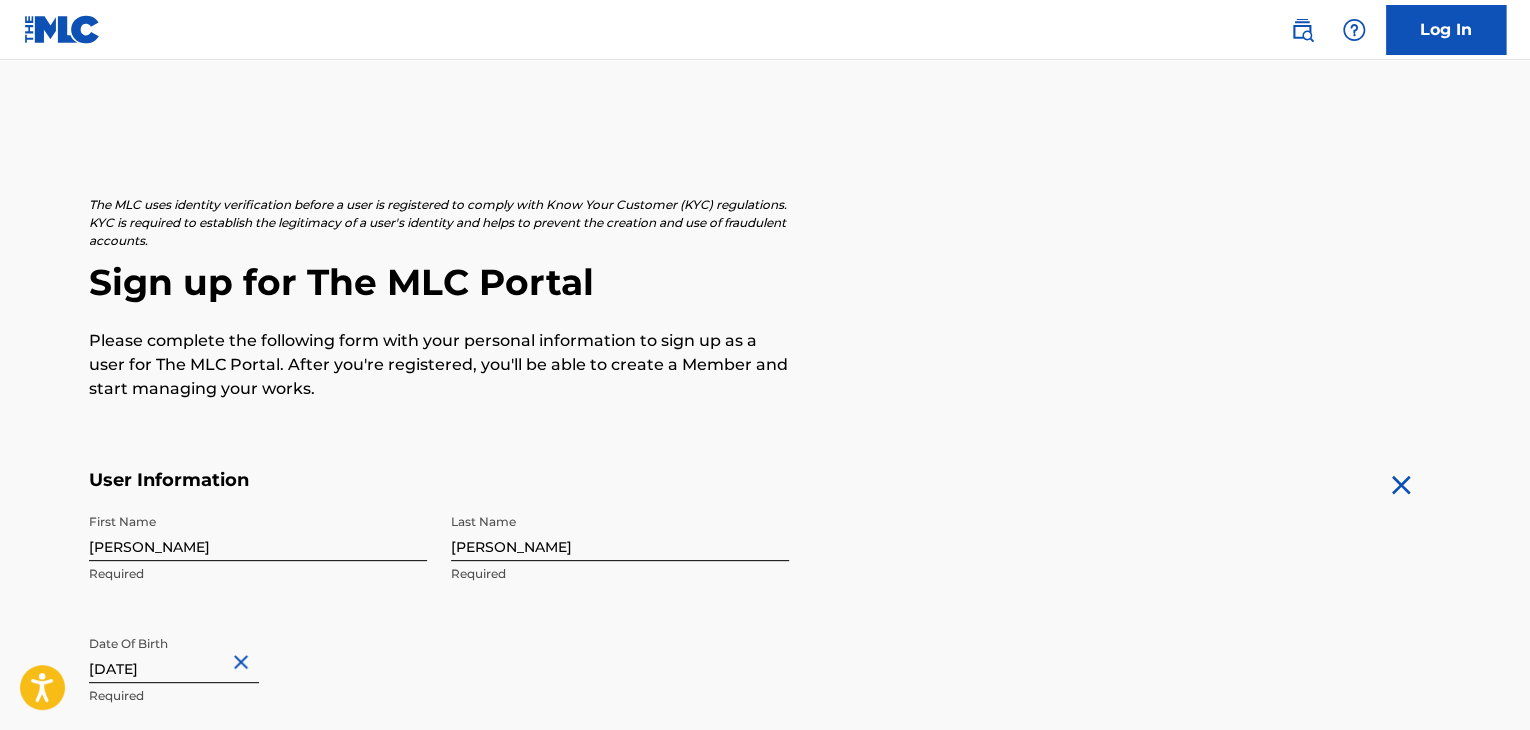type on "[EMAIL_ADDRESS][DOMAIN_NAME]" 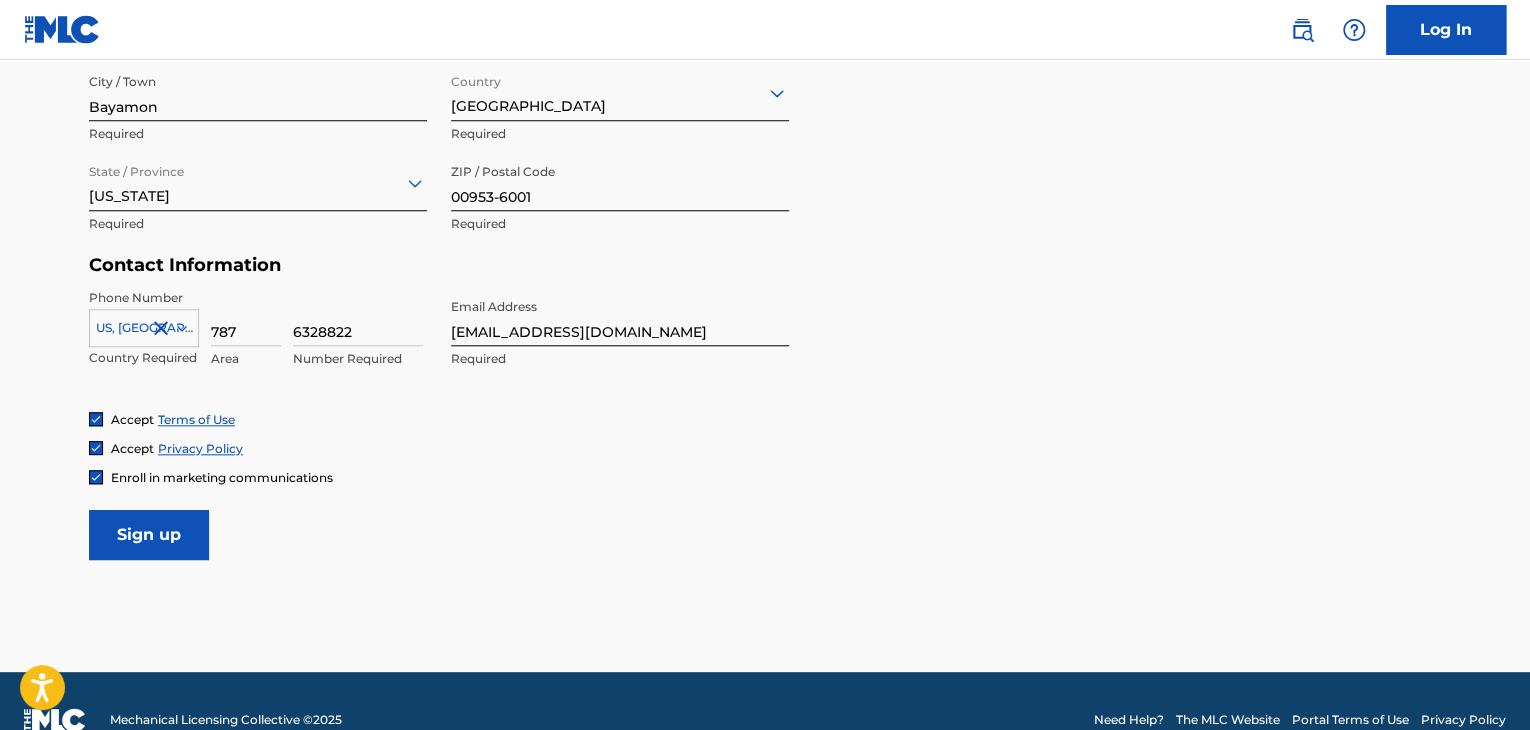 scroll, scrollTop: 799, scrollLeft: 0, axis: vertical 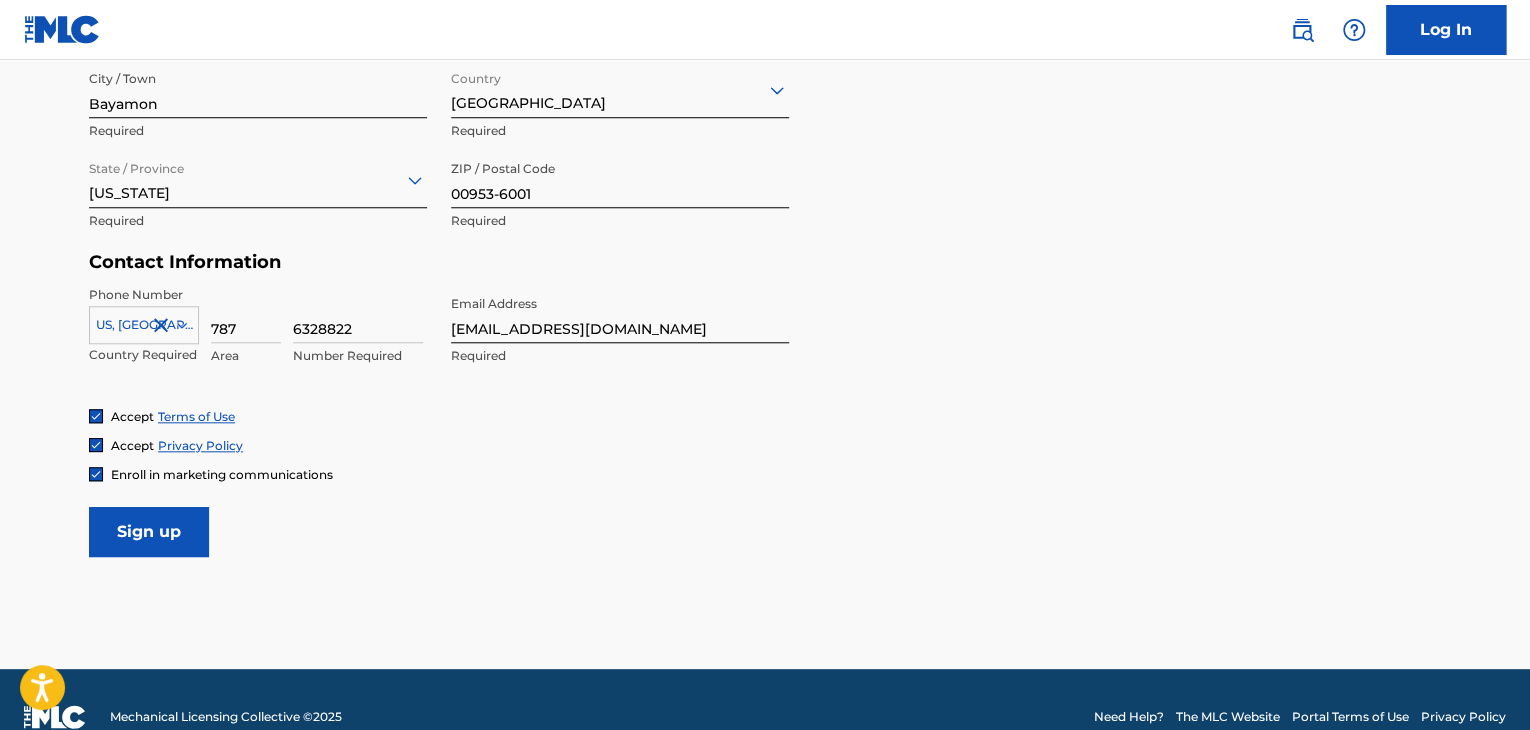 click on "Sign up" at bounding box center [149, 532] 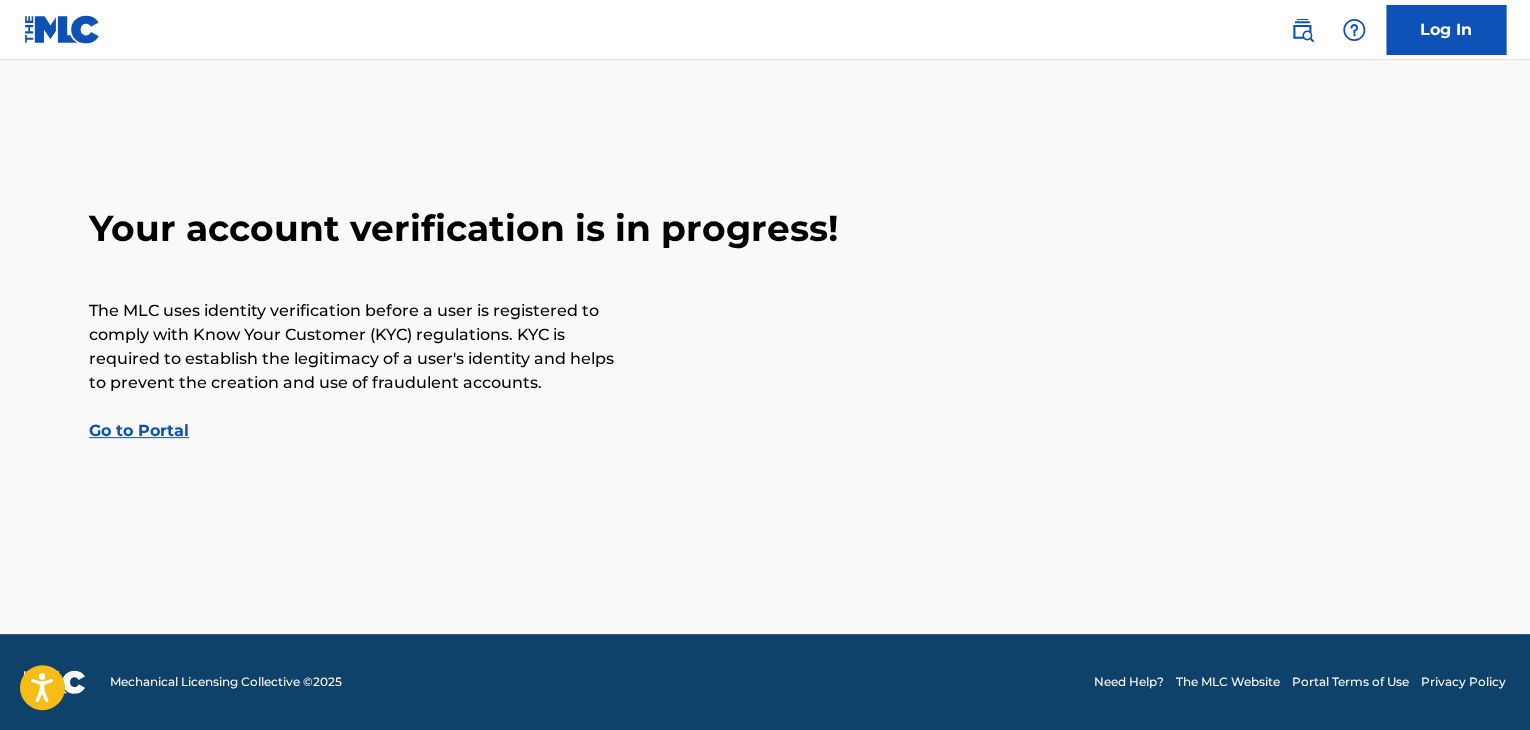 scroll, scrollTop: 0, scrollLeft: 0, axis: both 